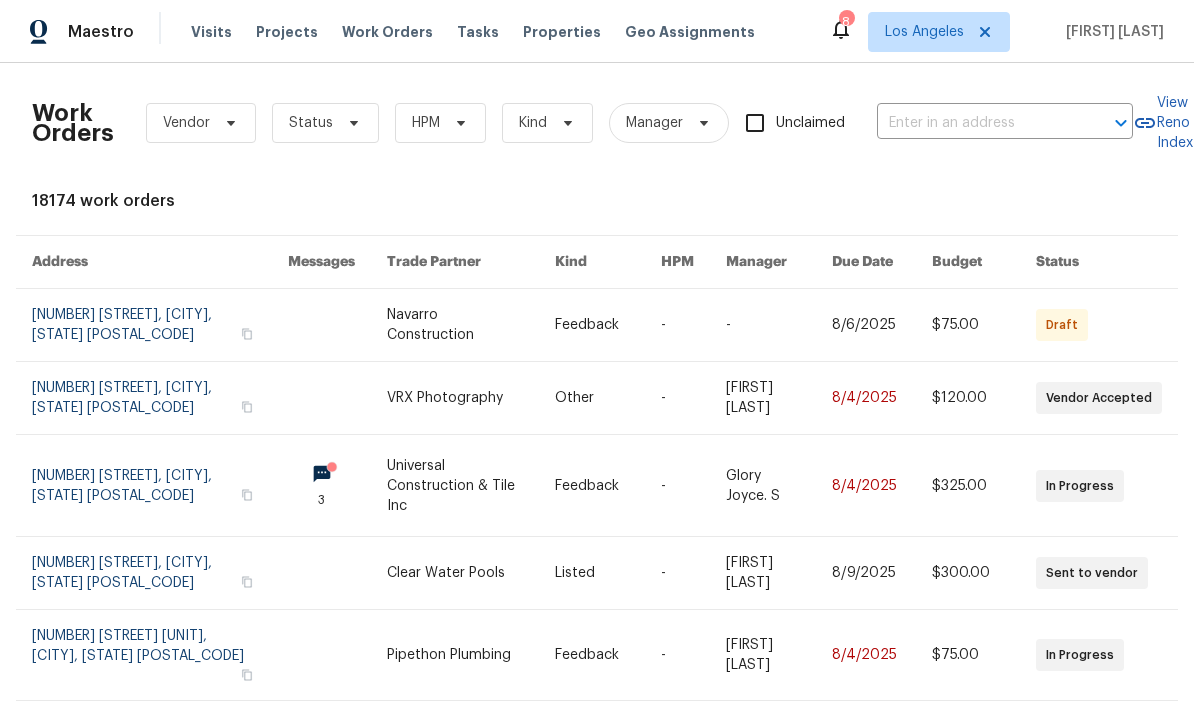 scroll, scrollTop: 0, scrollLeft: 0, axis: both 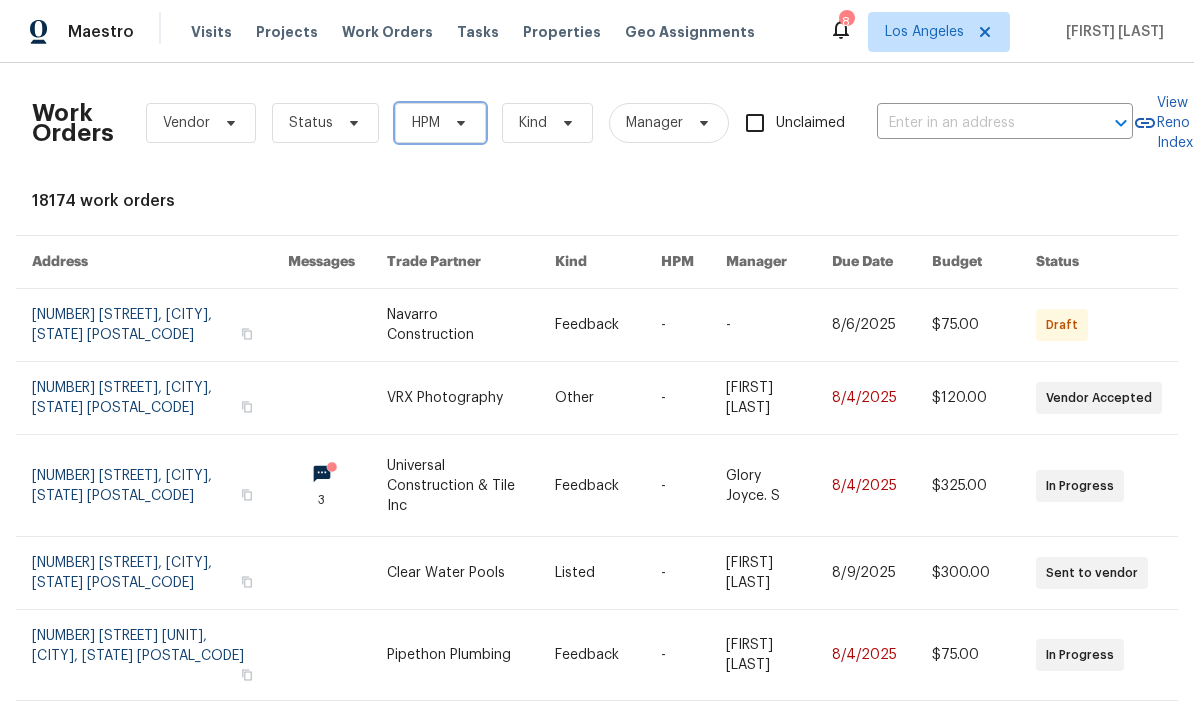 click on "HPM" at bounding box center [440, 123] 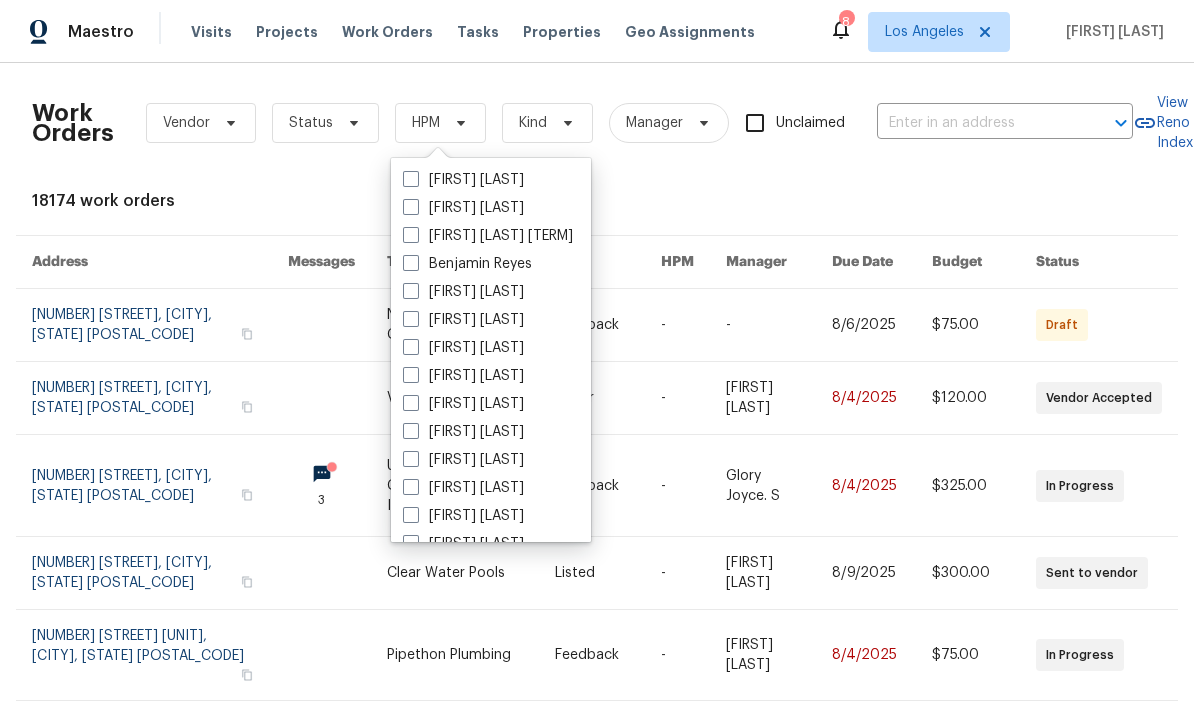 click on "[FIRST] [LAST]" at bounding box center [463, 432] 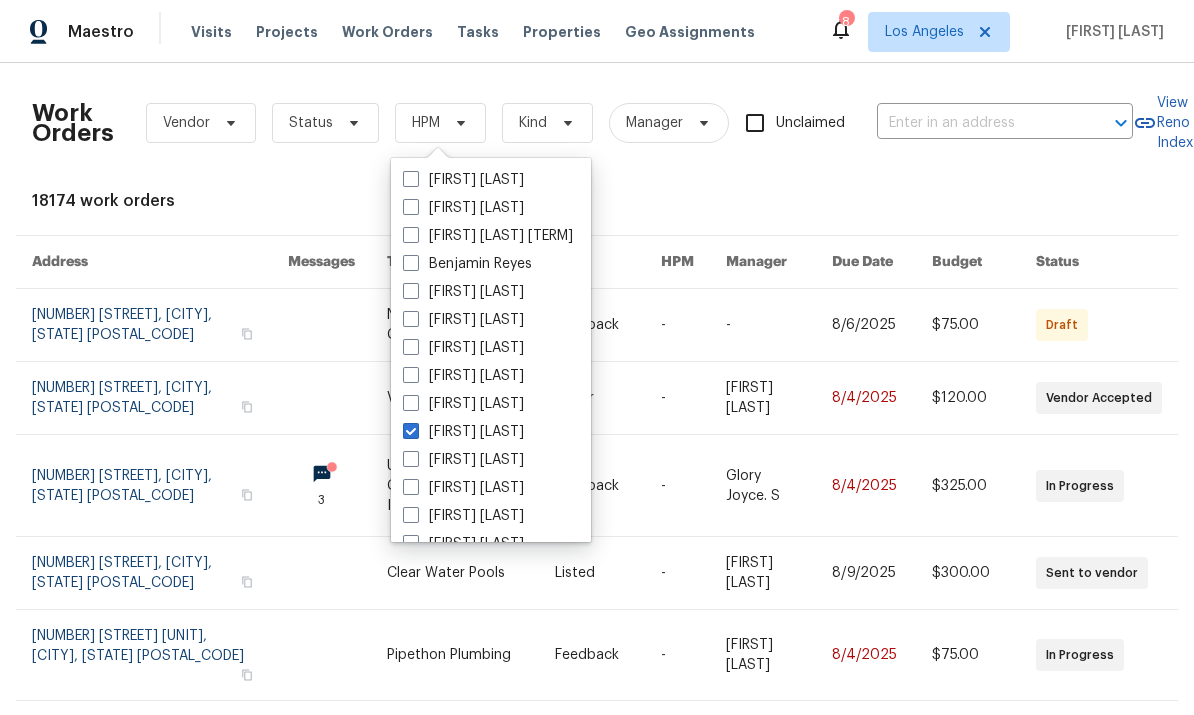 checkbox on "true" 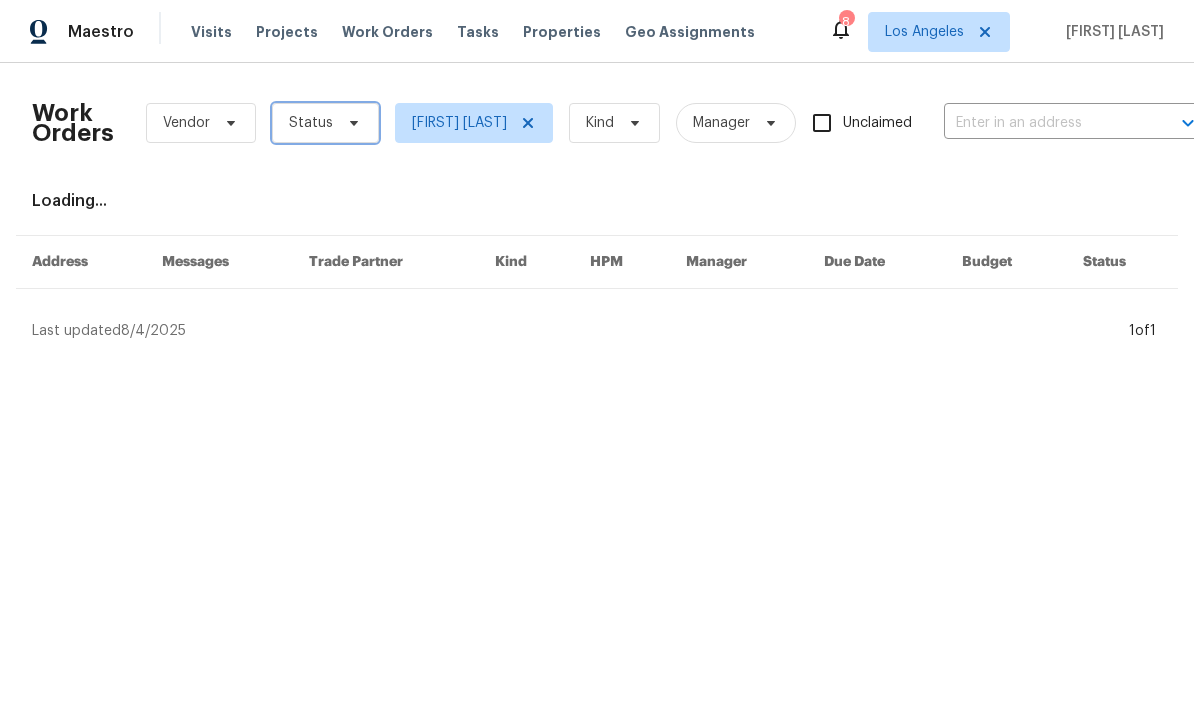 click at bounding box center (351, 123) 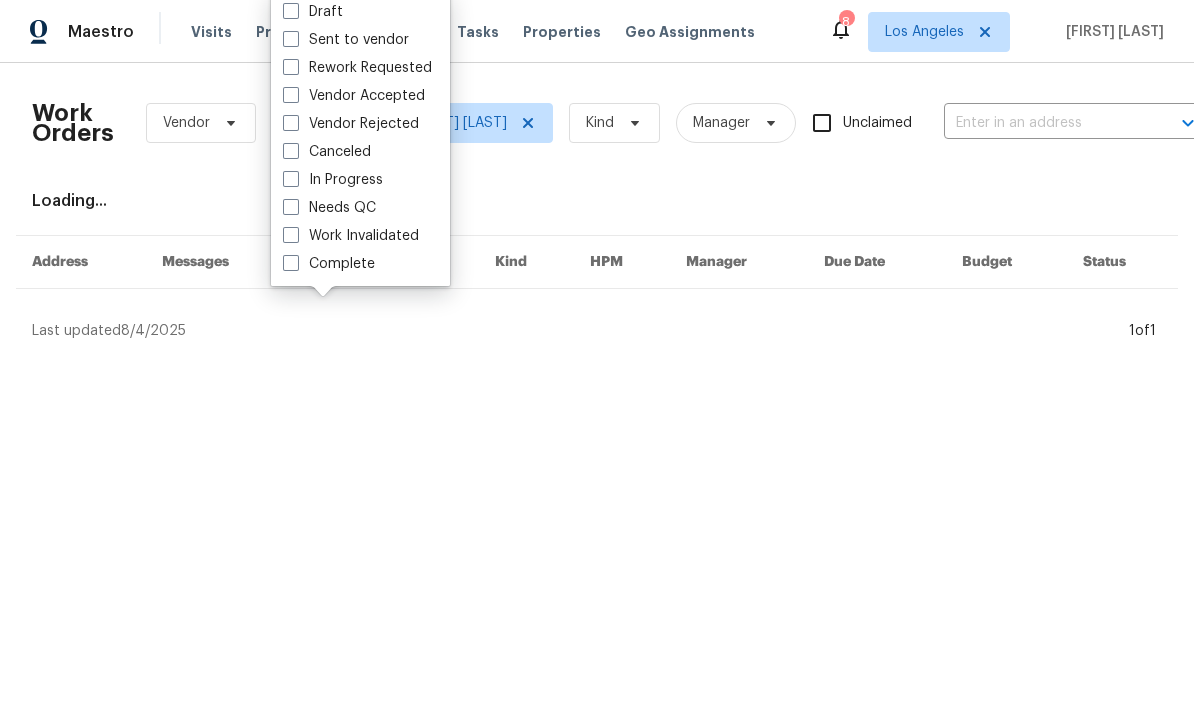 click at bounding box center [291, 207] 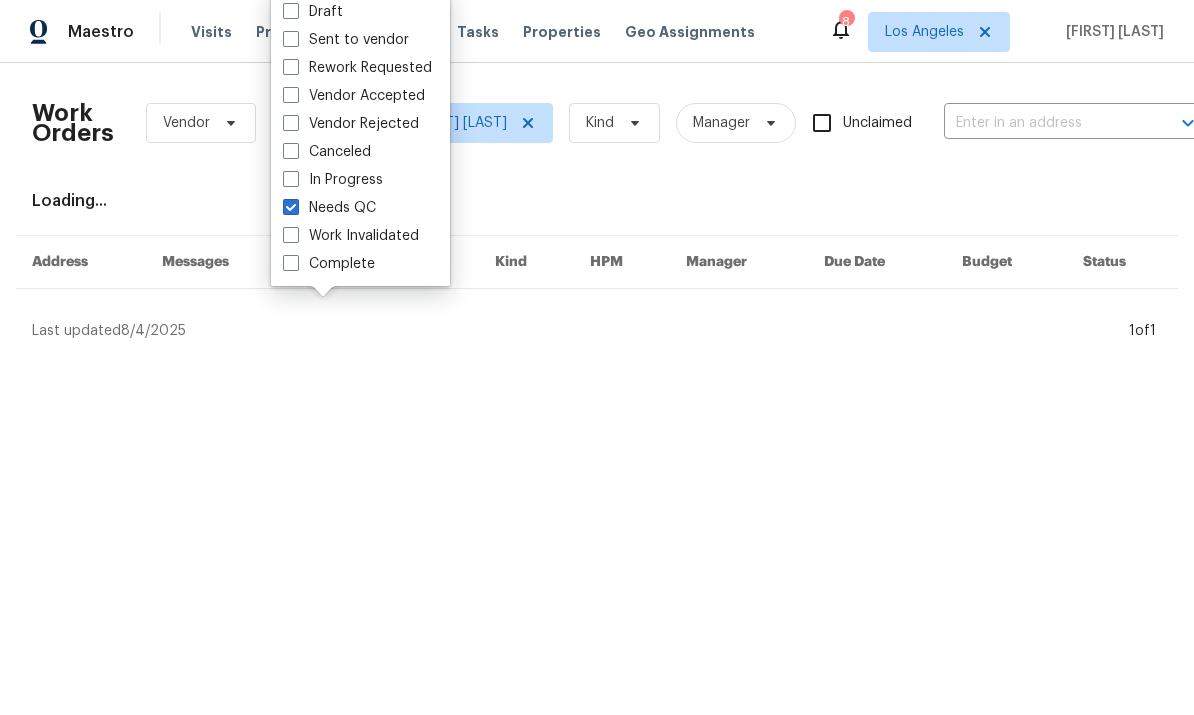 checkbox on "true" 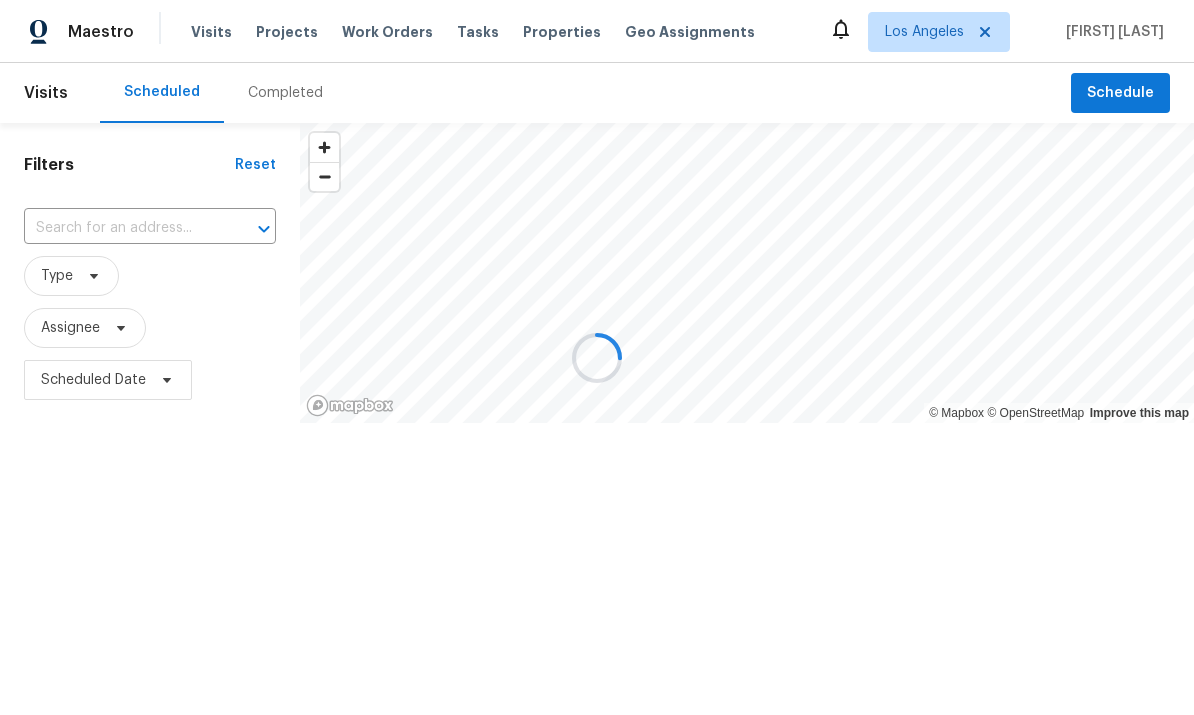 scroll, scrollTop: 0, scrollLeft: 0, axis: both 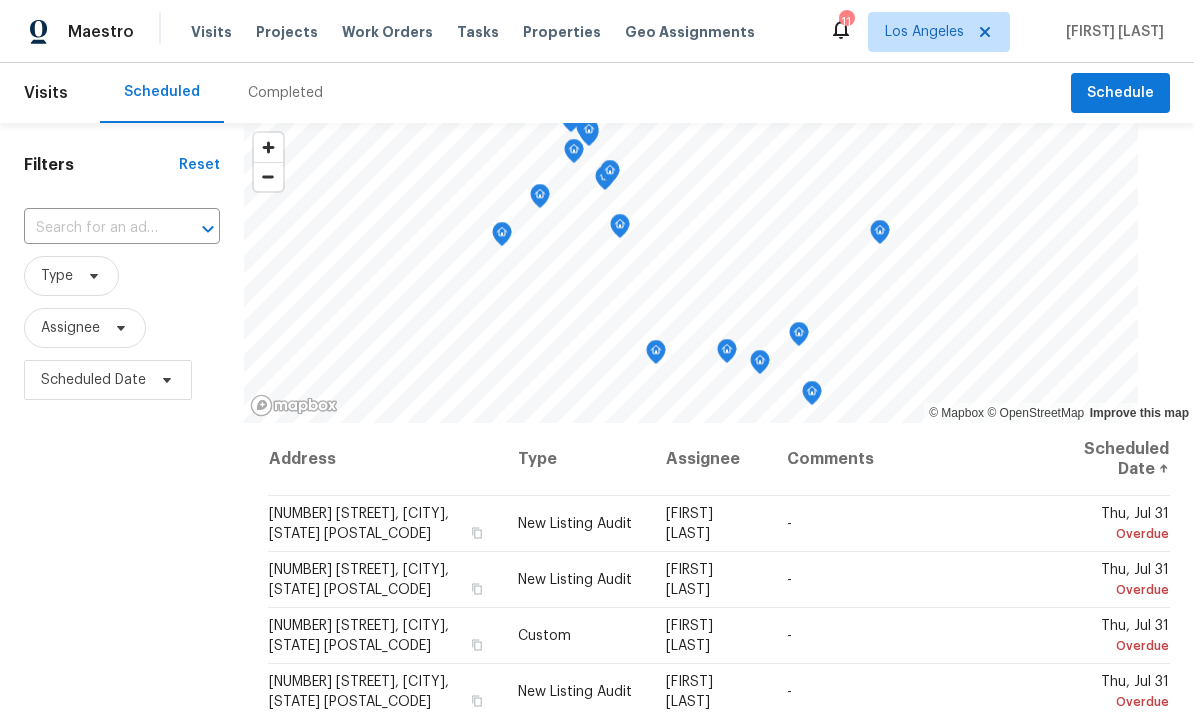 click on "Properties" at bounding box center [562, 32] 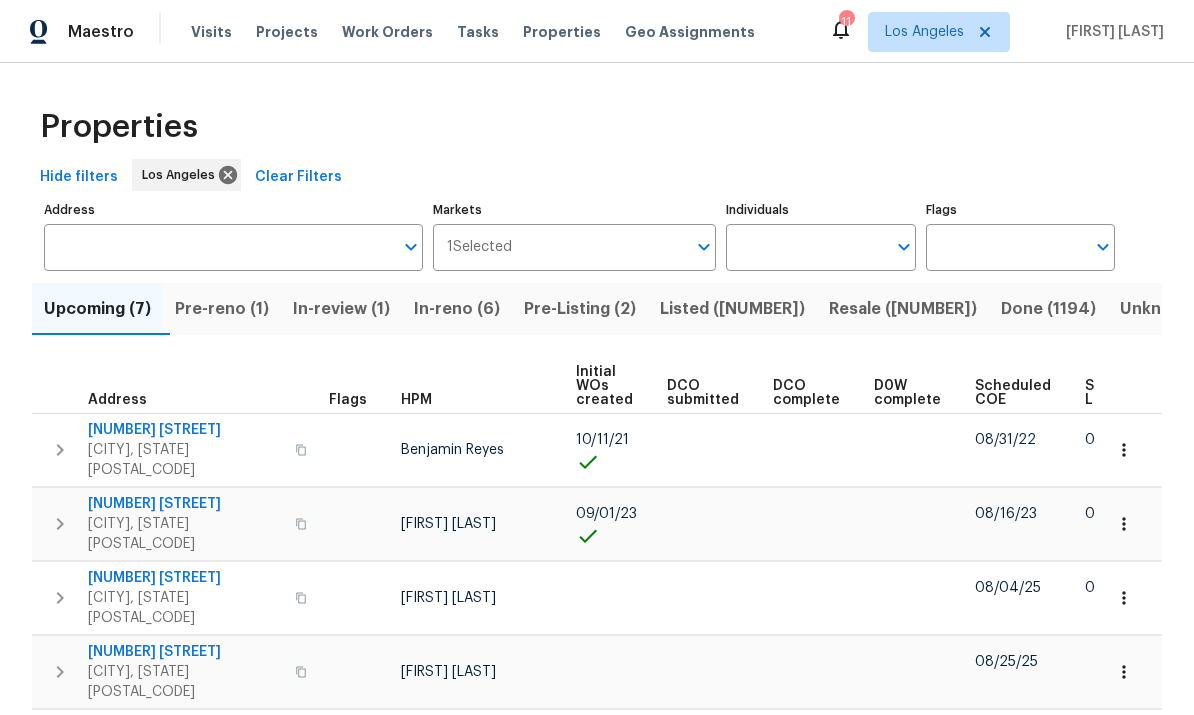 click on "Individuals" at bounding box center (805, 247) 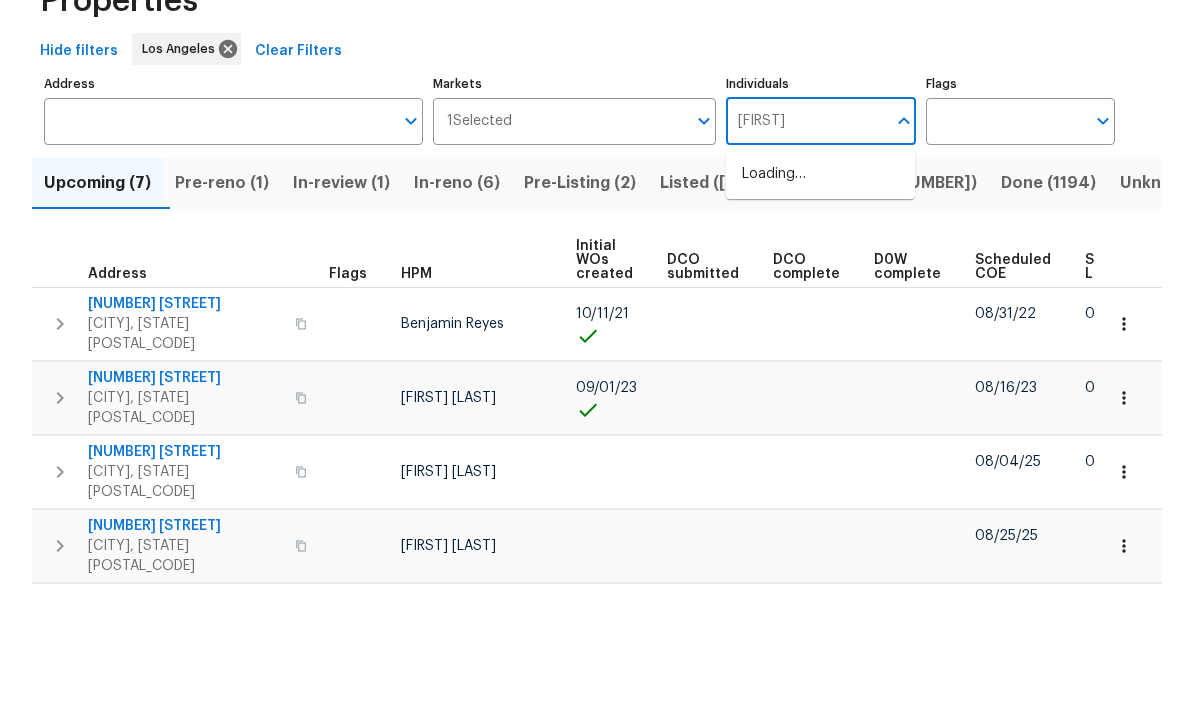 type on "frank" 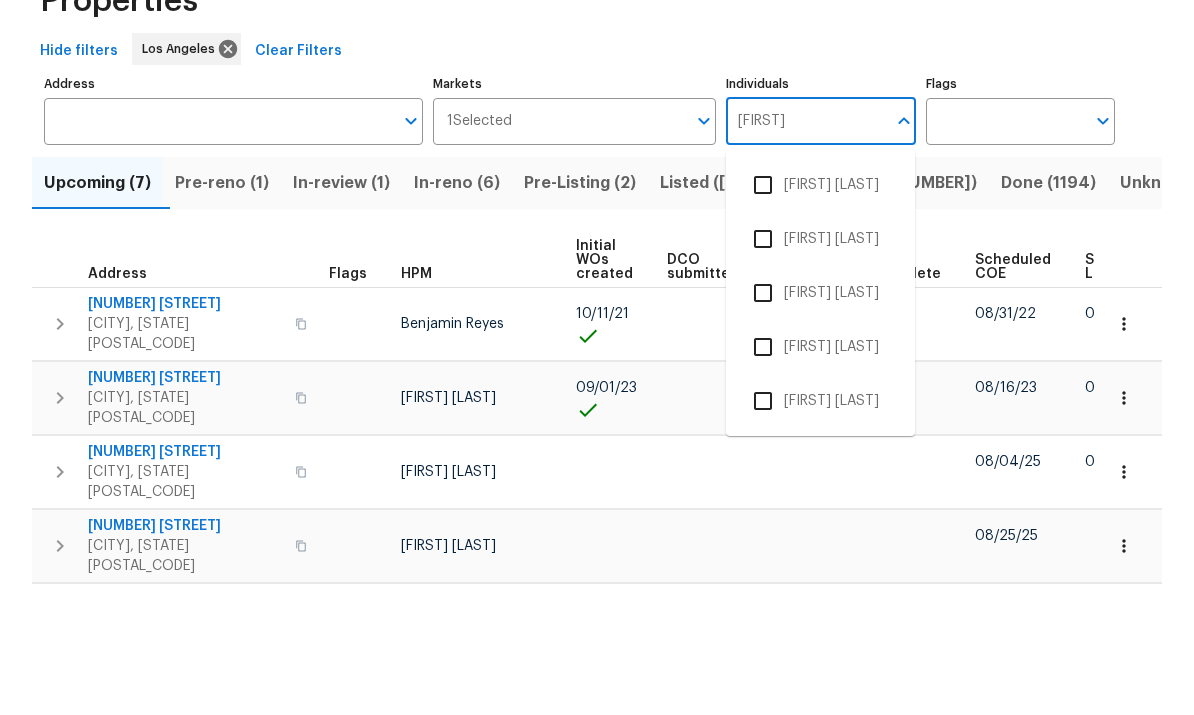 scroll, scrollTop: 75, scrollLeft: 0, axis: vertical 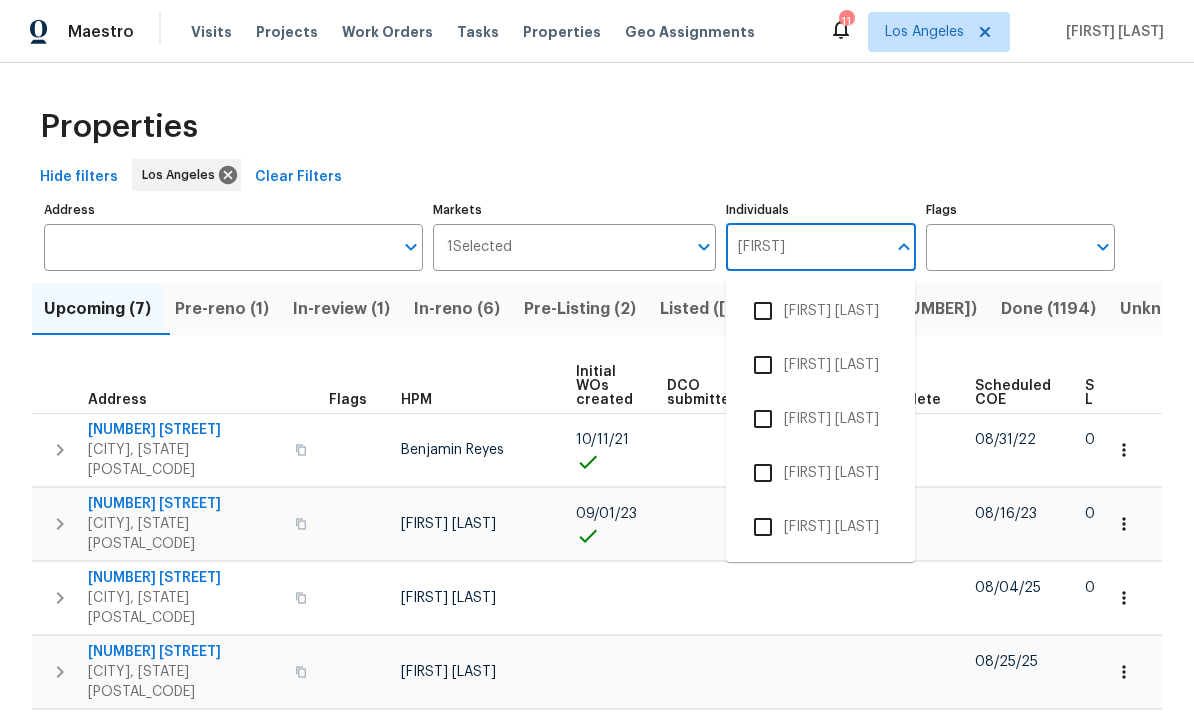 click at bounding box center [763, 527] 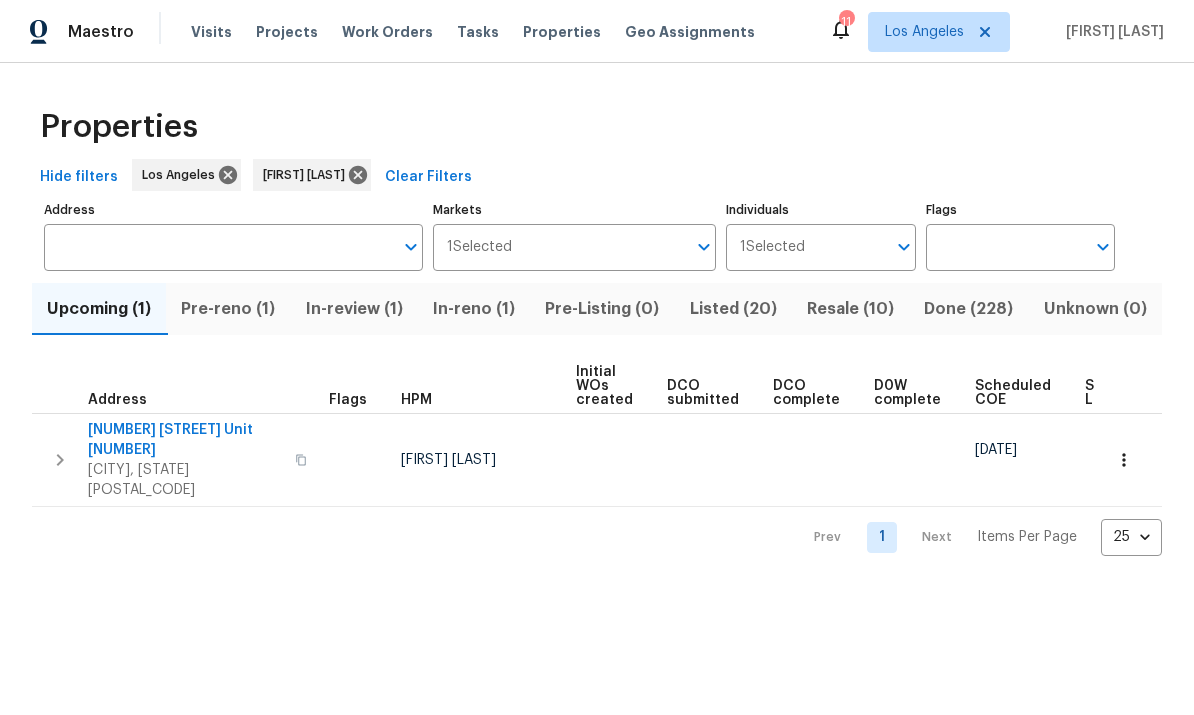 click on "Resale (10)" at bounding box center [850, 309] 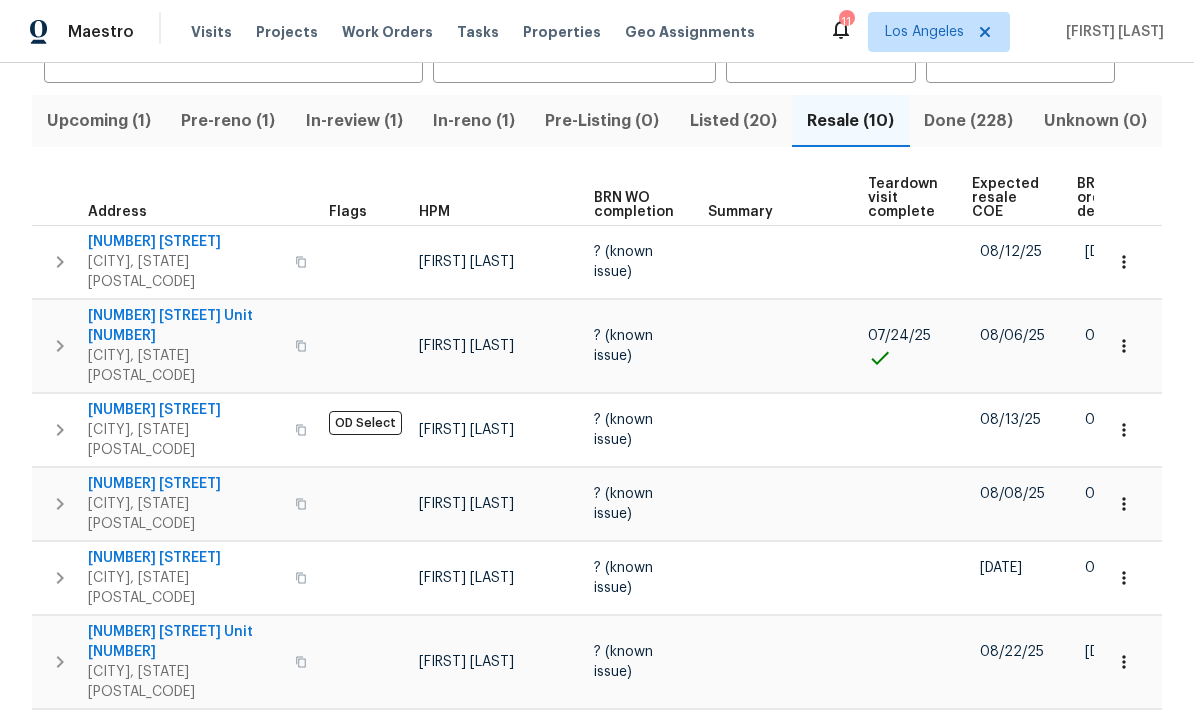 scroll, scrollTop: 174, scrollLeft: 0, axis: vertical 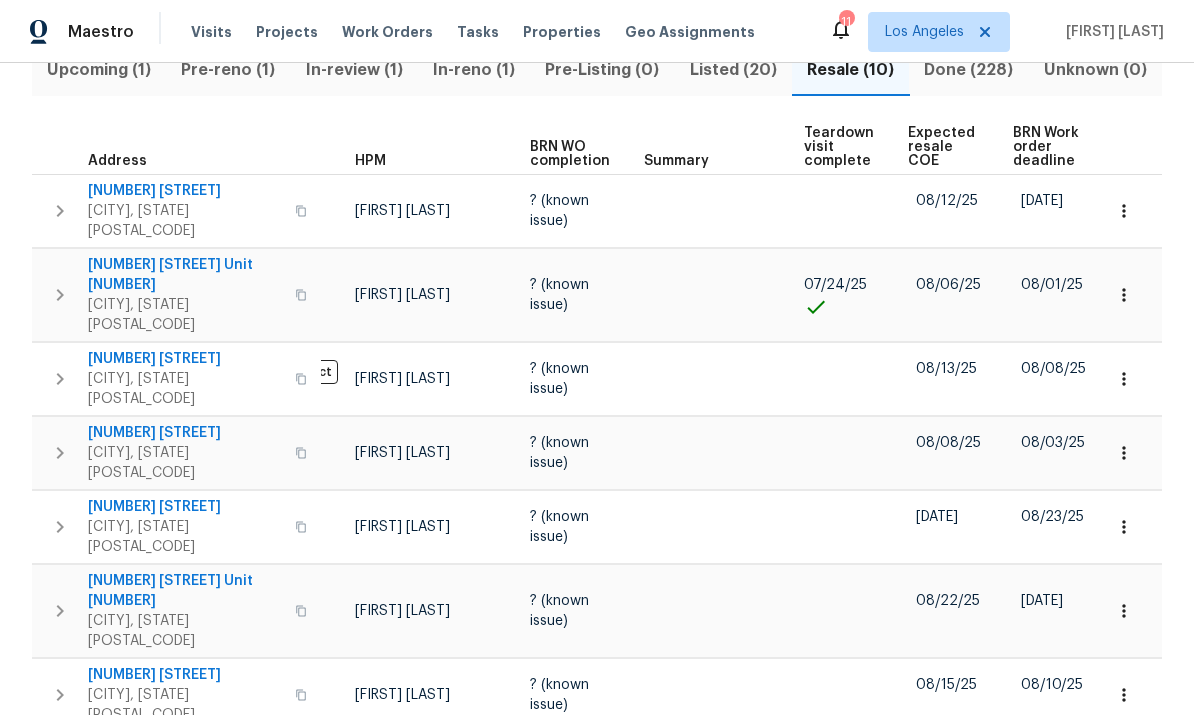 click 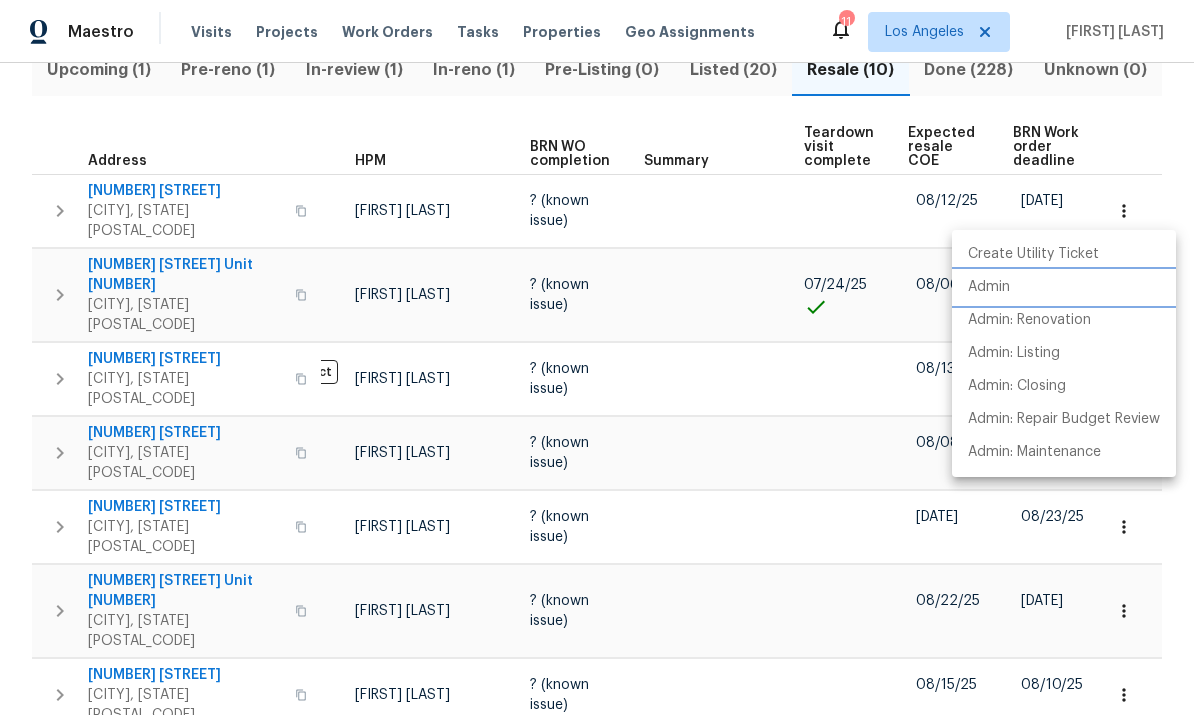 click on "Admin" at bounding box center [1064, 287] 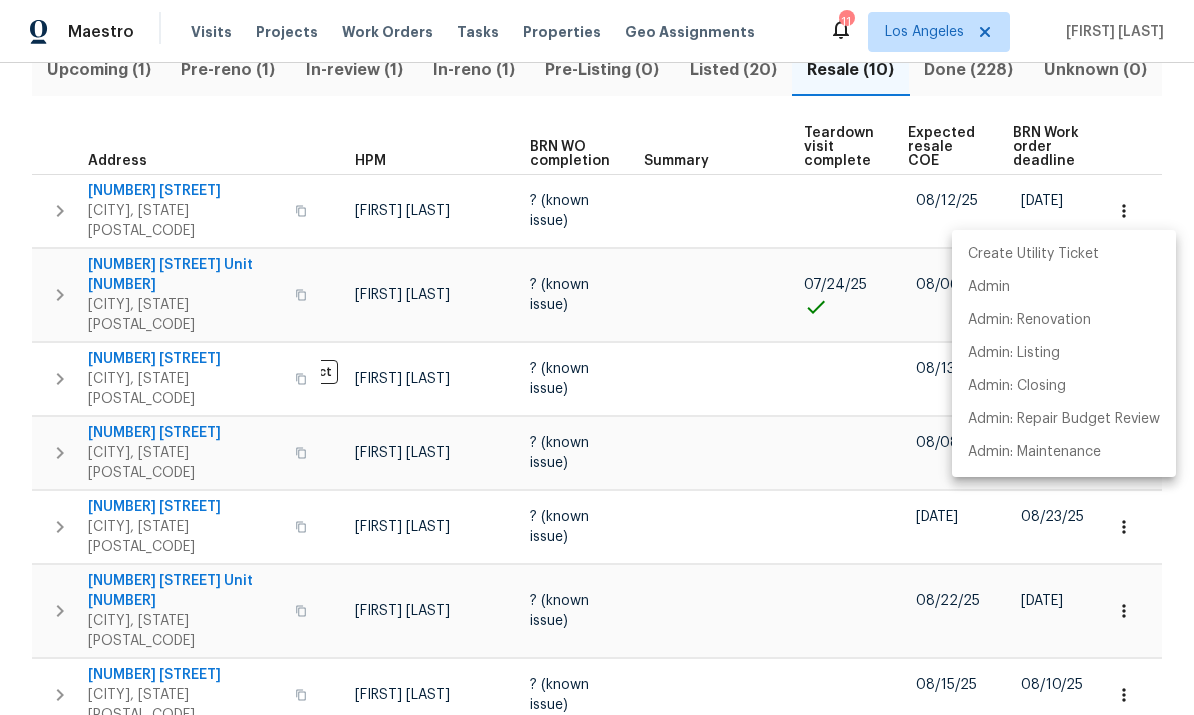 click at bounding box center [597, 357] 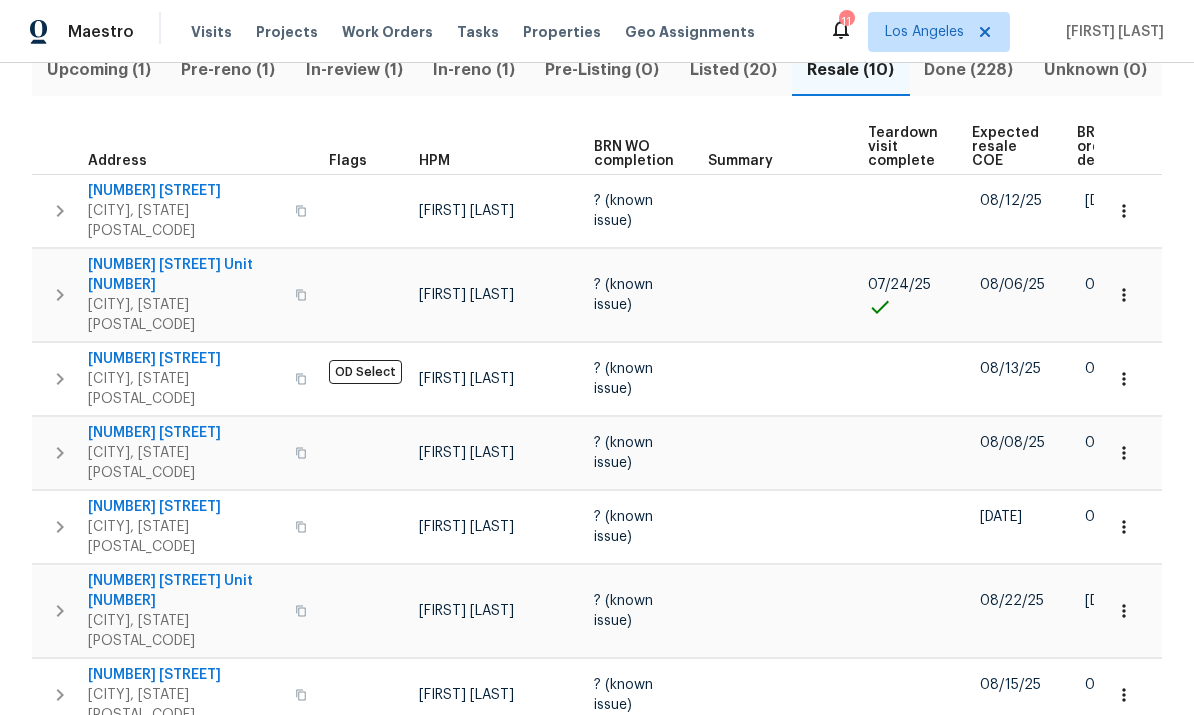scroll, scrollTop: 0, scrollLeft: 0, axis: both 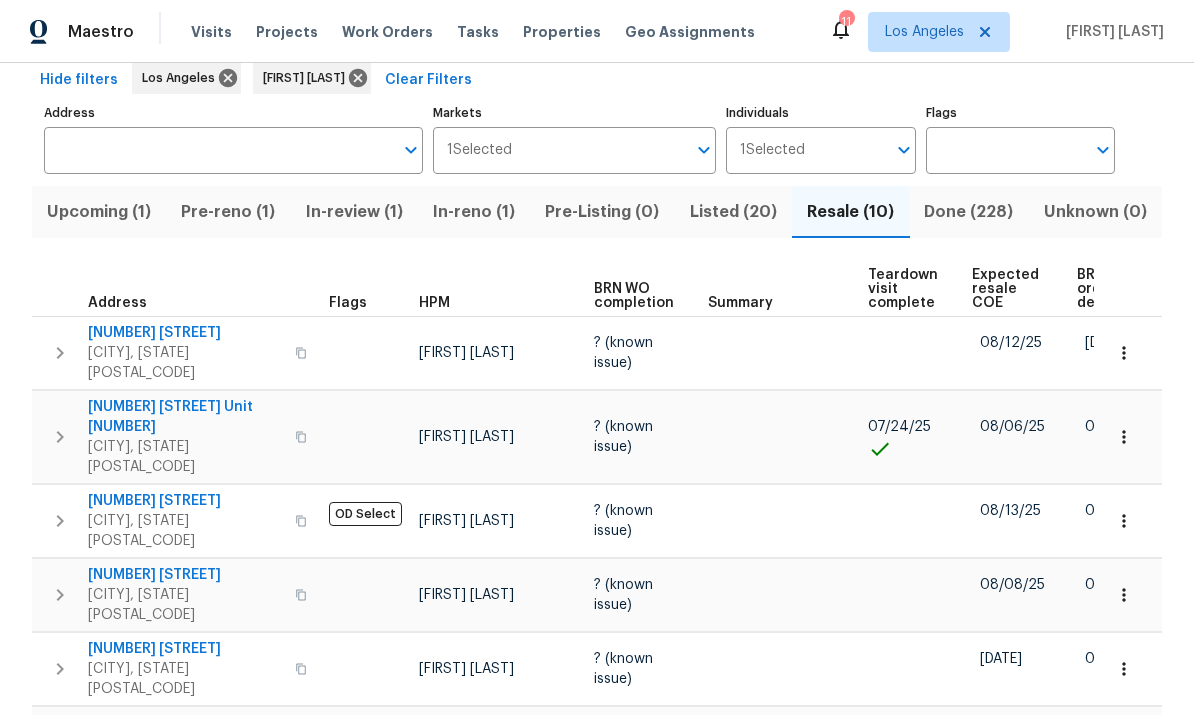 click on "Listed (20)" at bounding box center (733, 212) 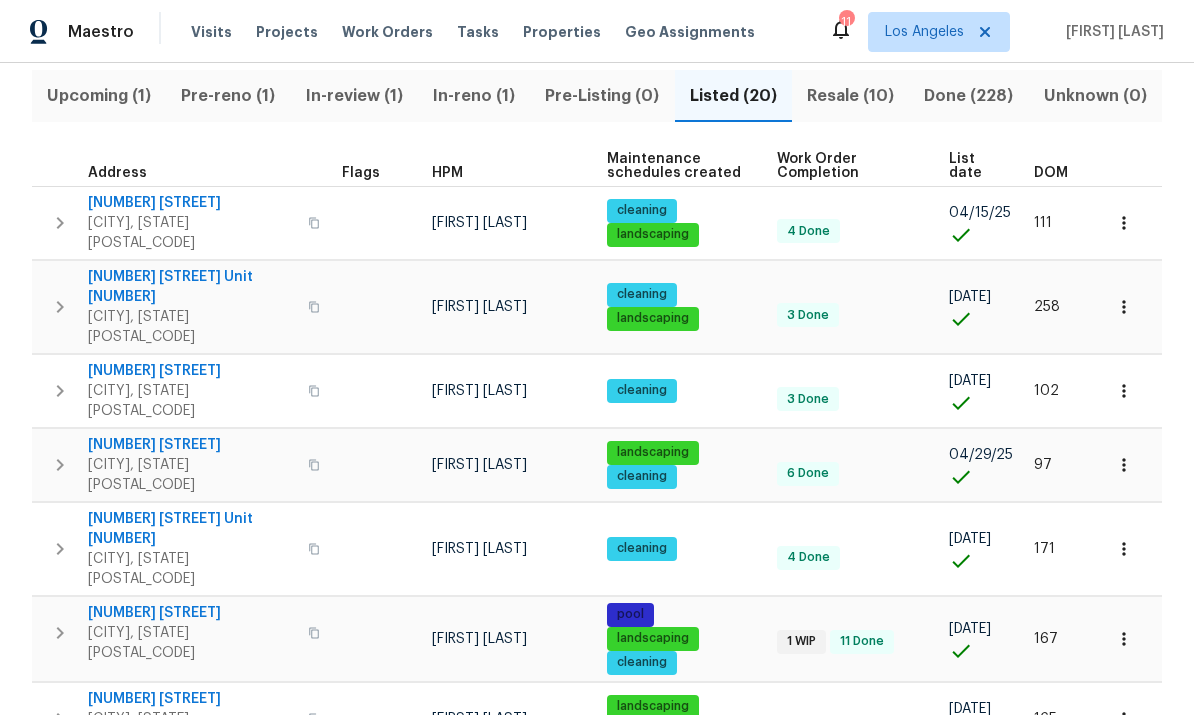 scroll, scrollTop: 215, scrollLeft: 0, axis: vertical 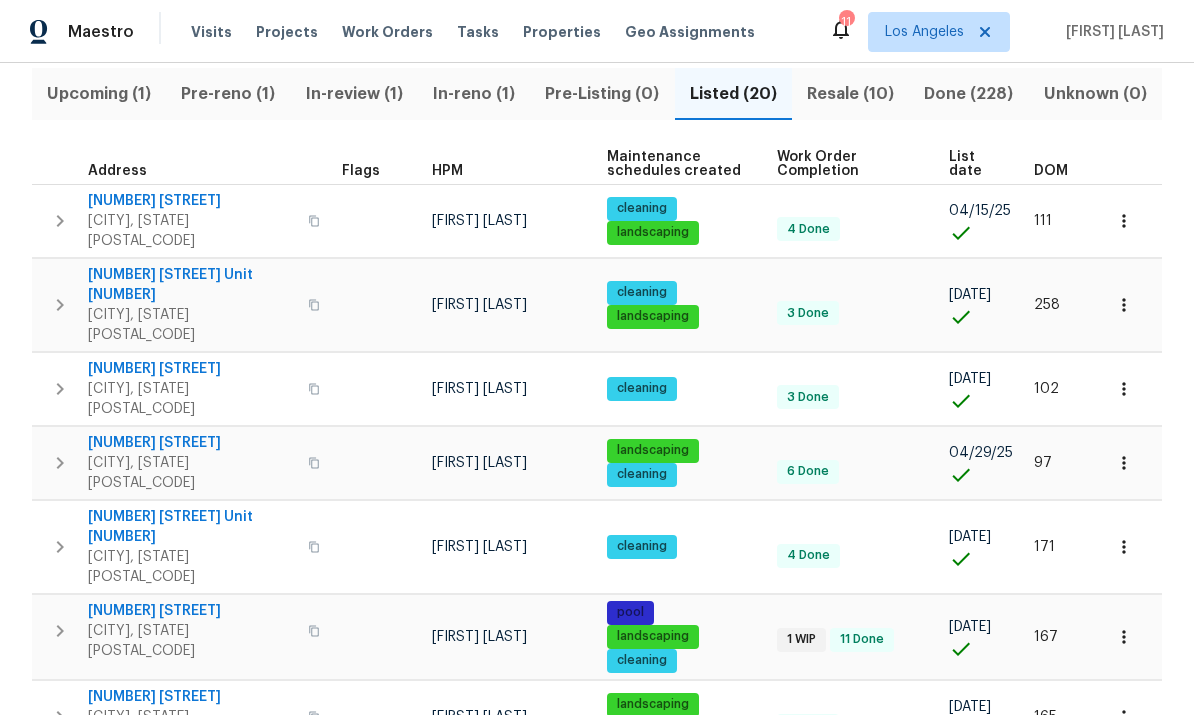 click on "DOM" at bounding box center [1051, 171] 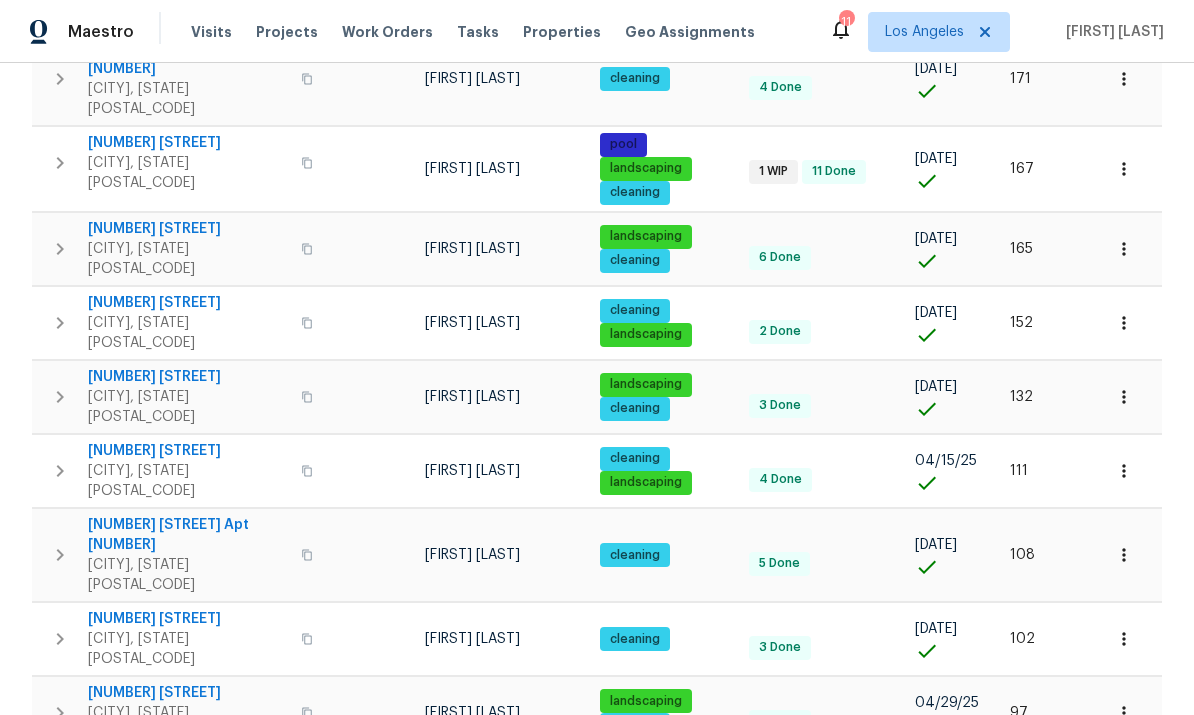 scroll, scrollTop: 969, scrollLeft: 0, axis: vertical 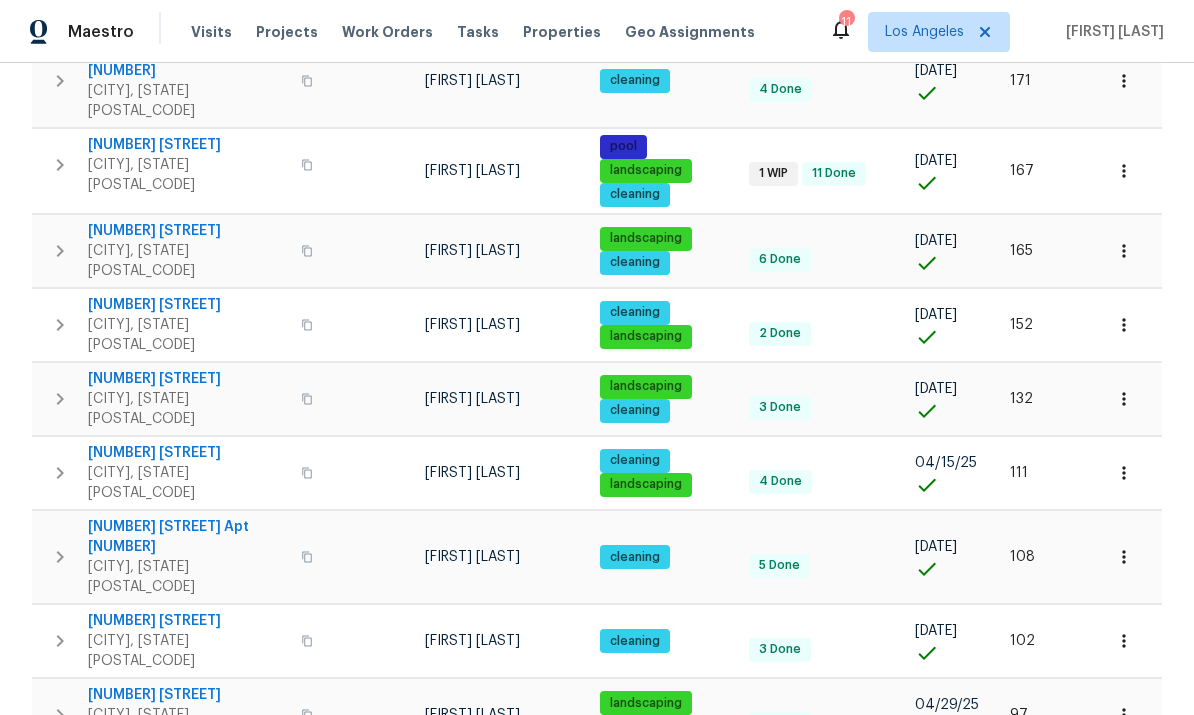 click 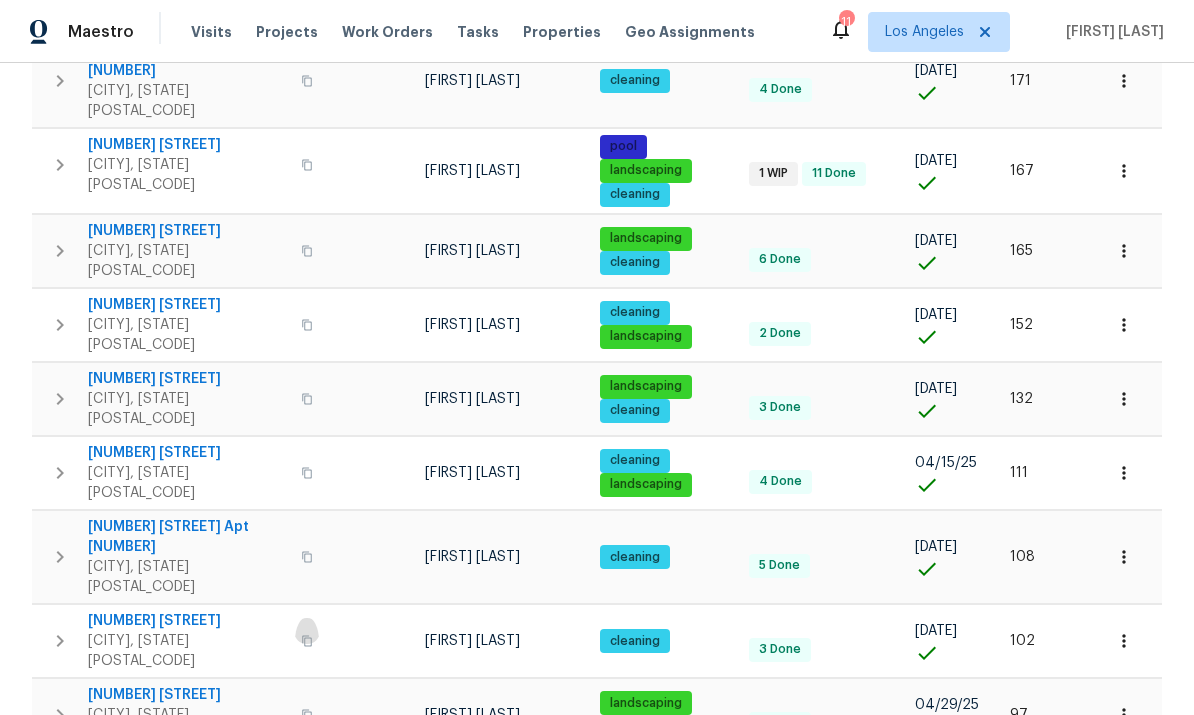click at bounding box center (307, 641) 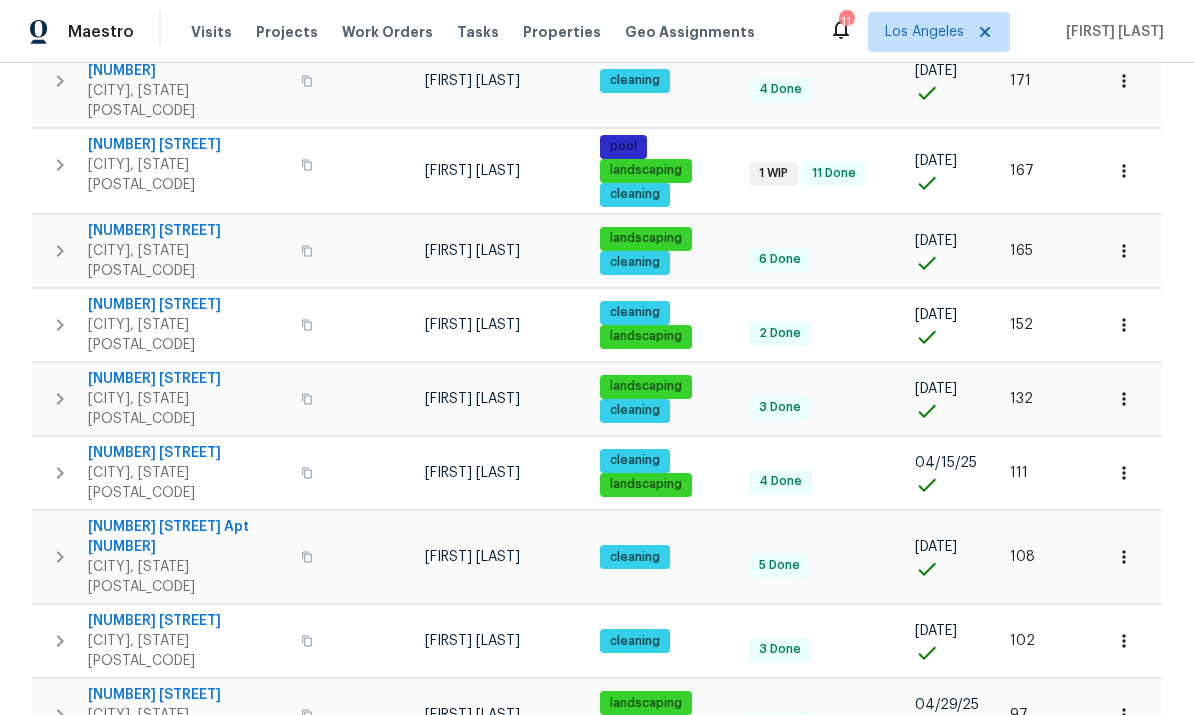 click 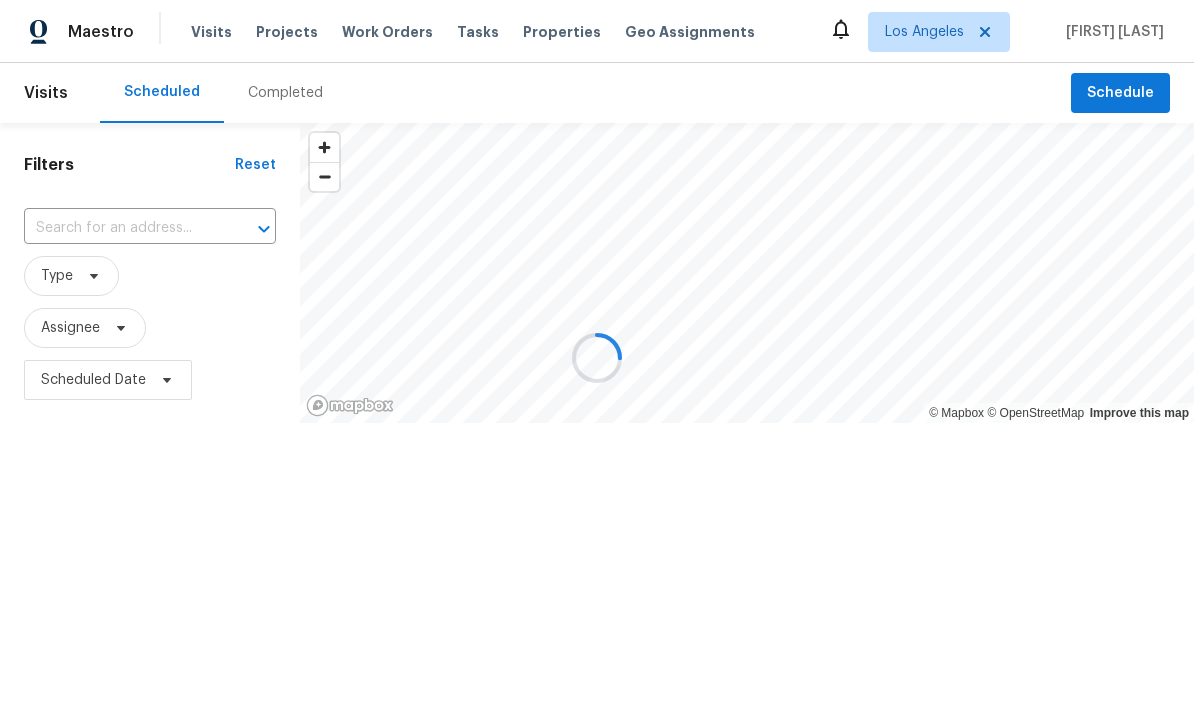 scroll, scrollTop: 0, scrollLeft: 0, axis: both 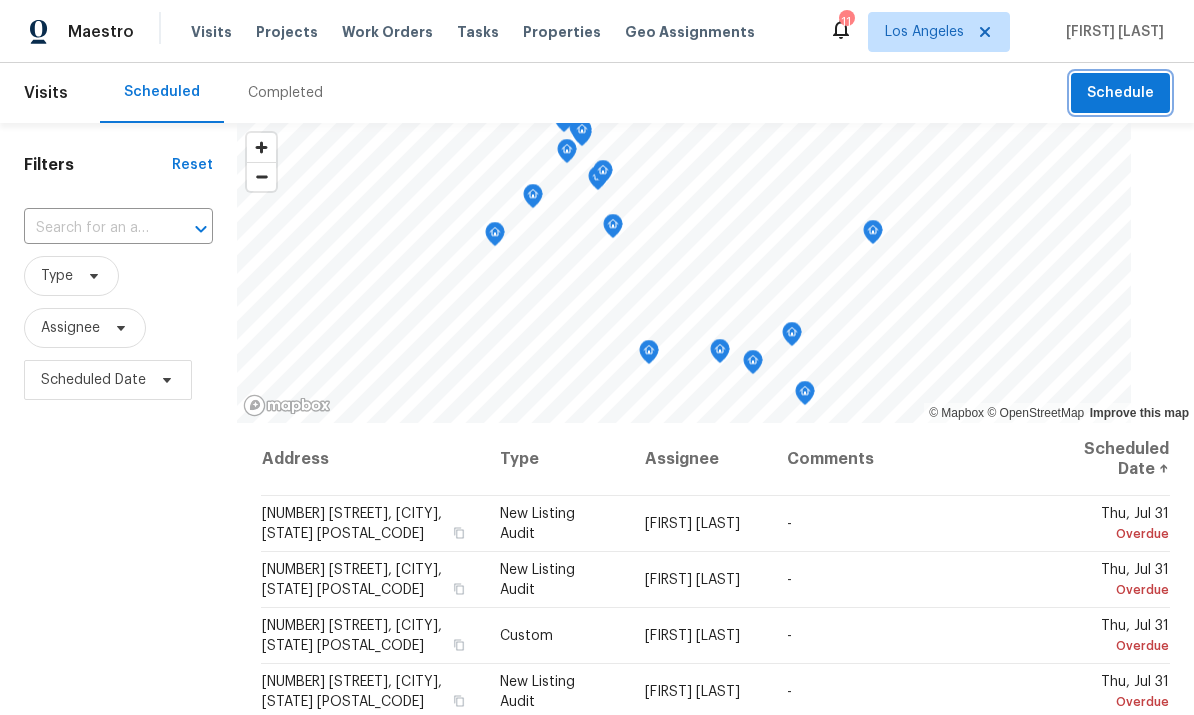 click on "Schedule" at bounding box center [1120, 93] 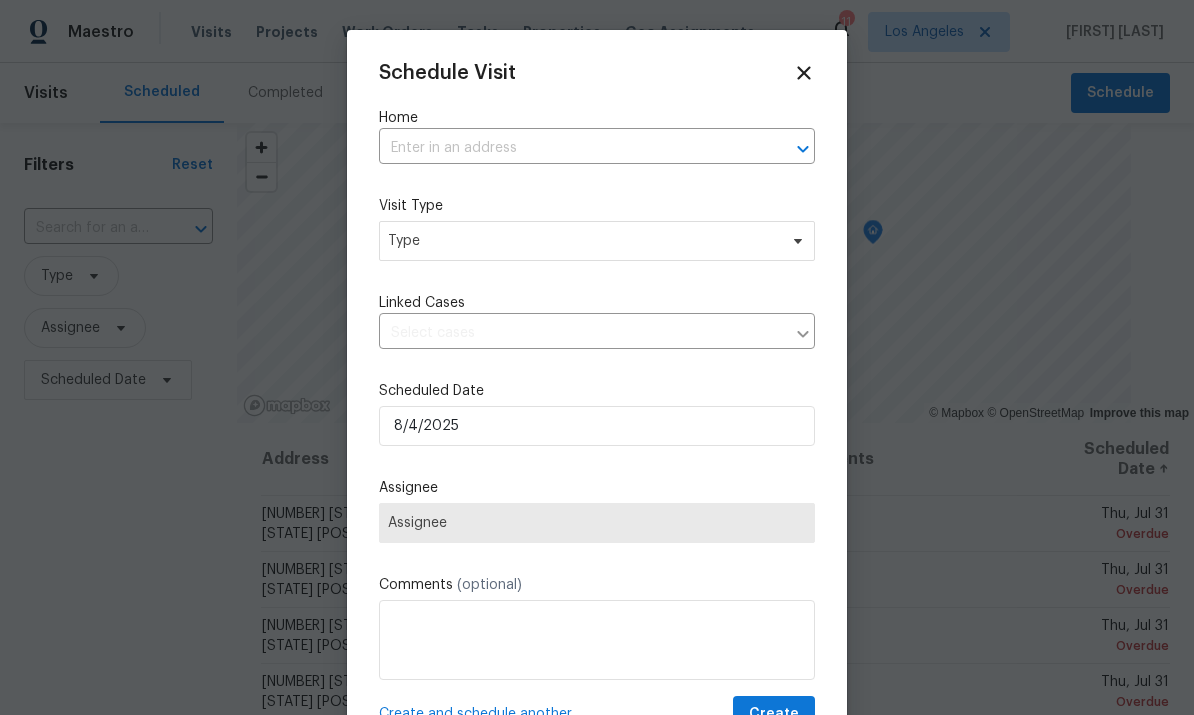 click 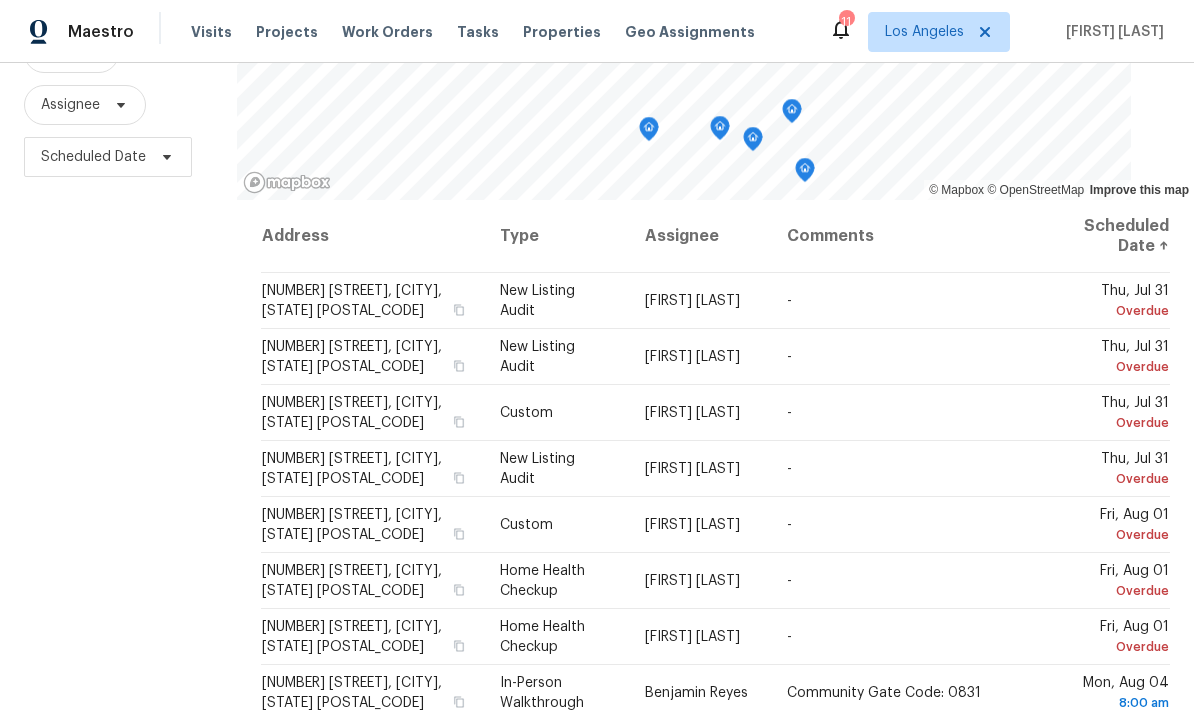 scroll, scrollTop: 239, scrollLeft: 0, axis: vertical 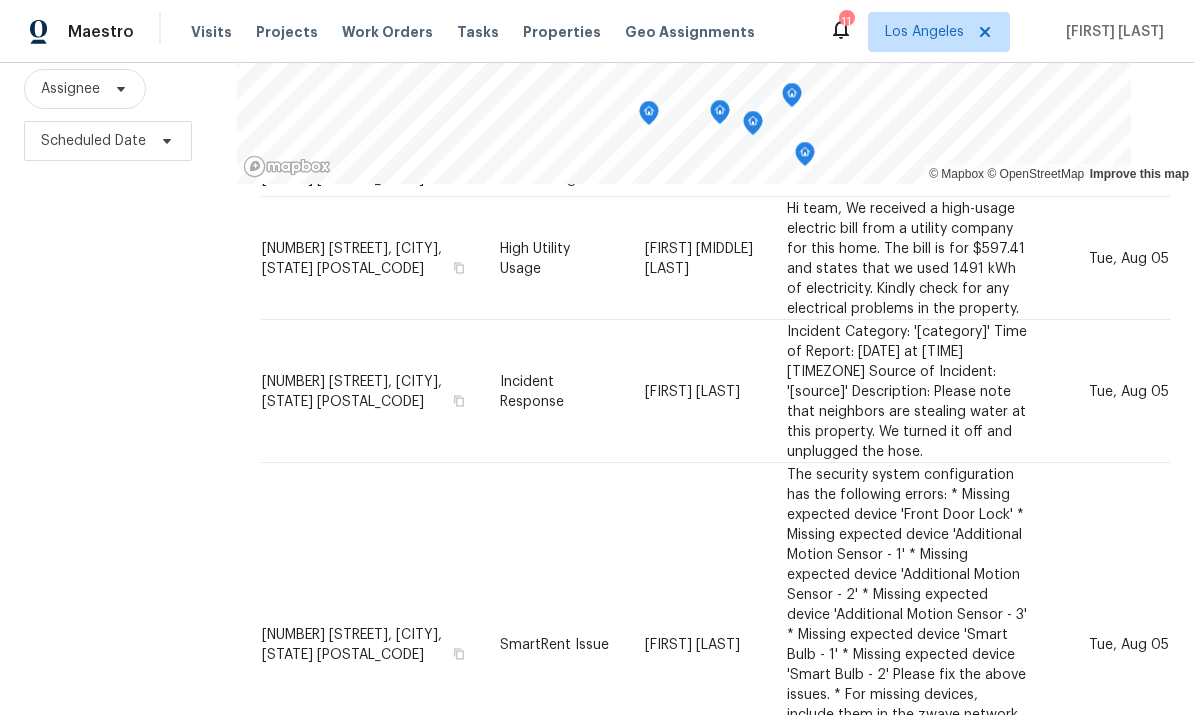 click at bounding box center (0, 0) 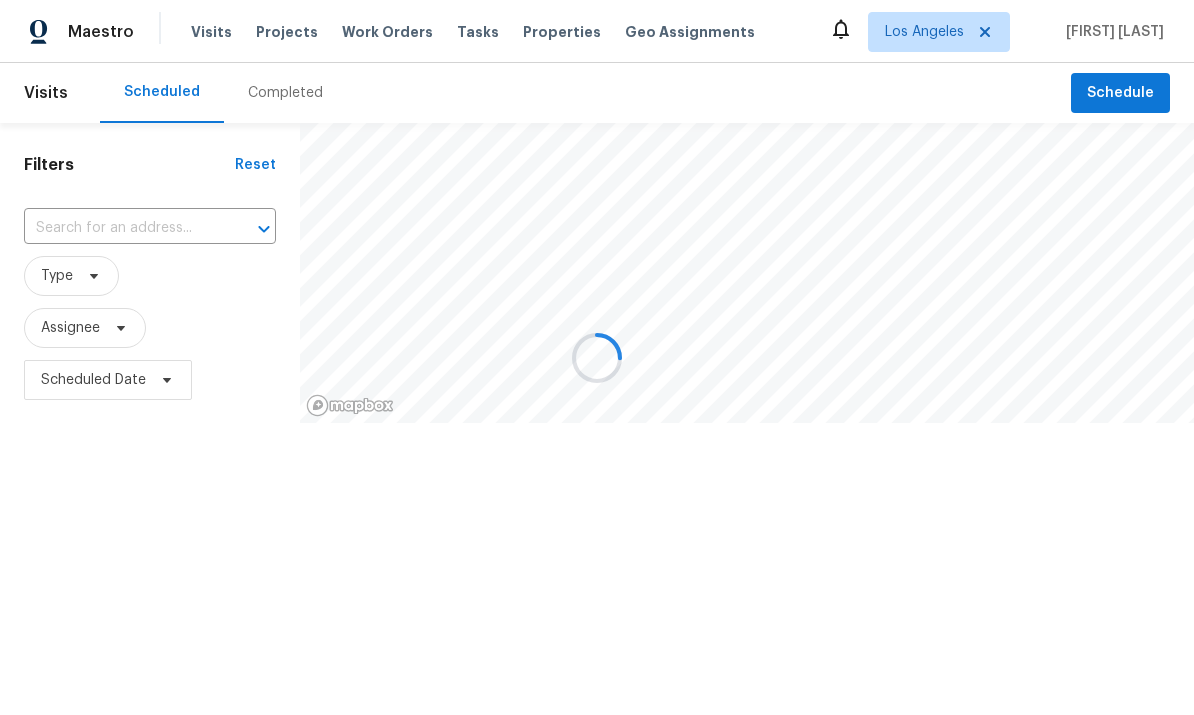 scroll, scrollTop: 0, scrollLeft: 0, axis: both 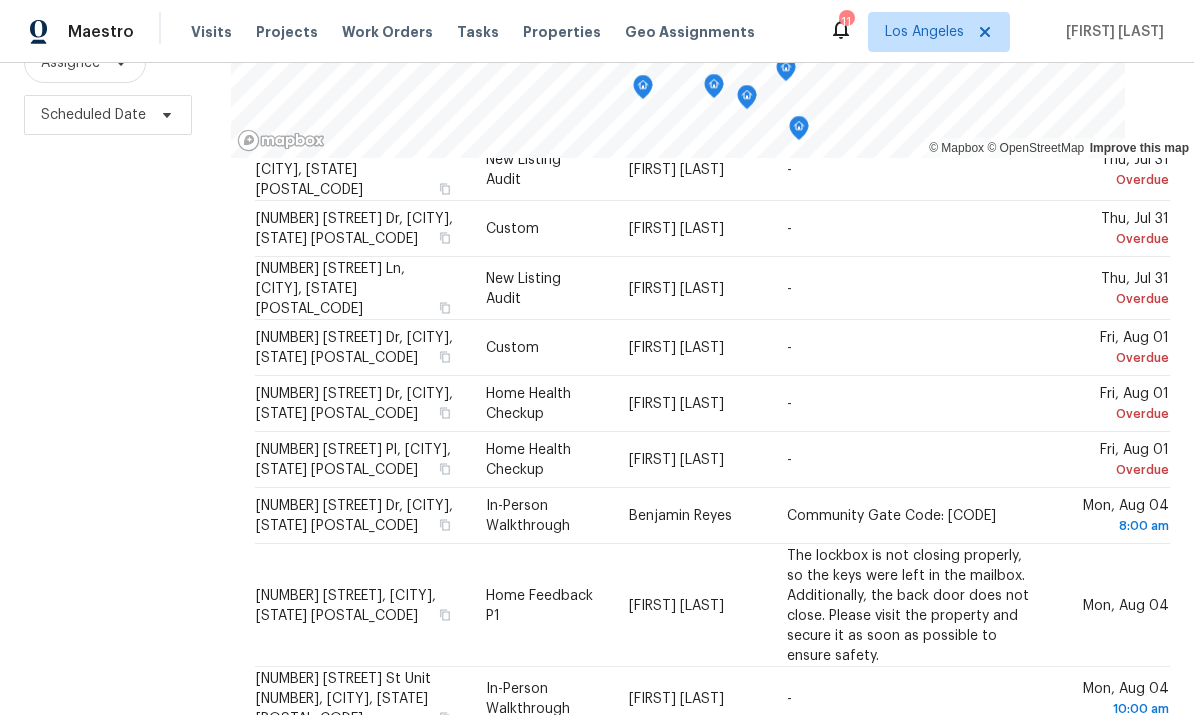 click 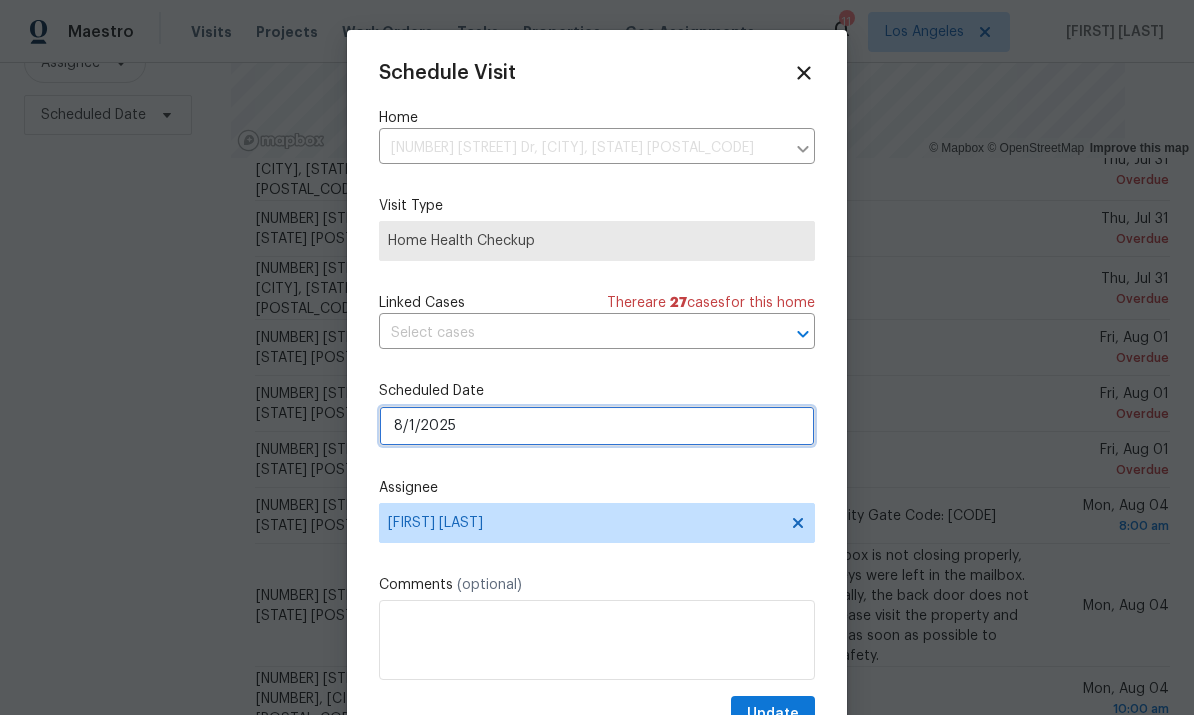 click on "8/1/2025" at bounding box center [597, 426] 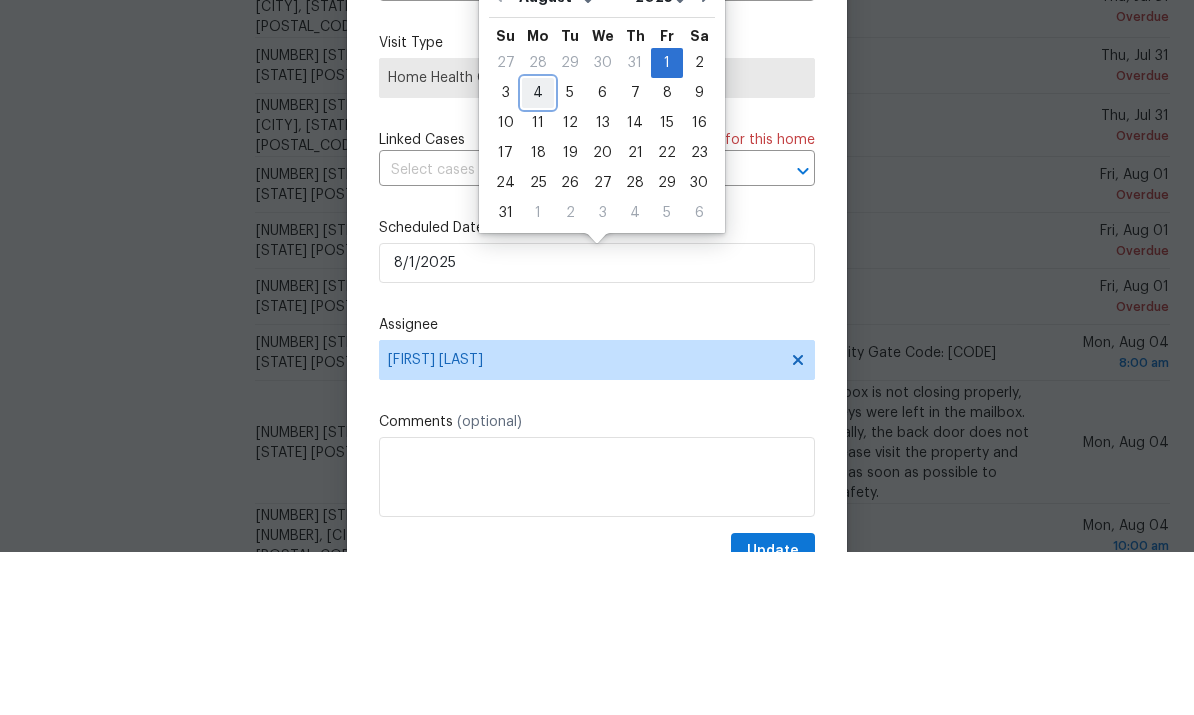 click on "4" at bounding box center [538, 256] 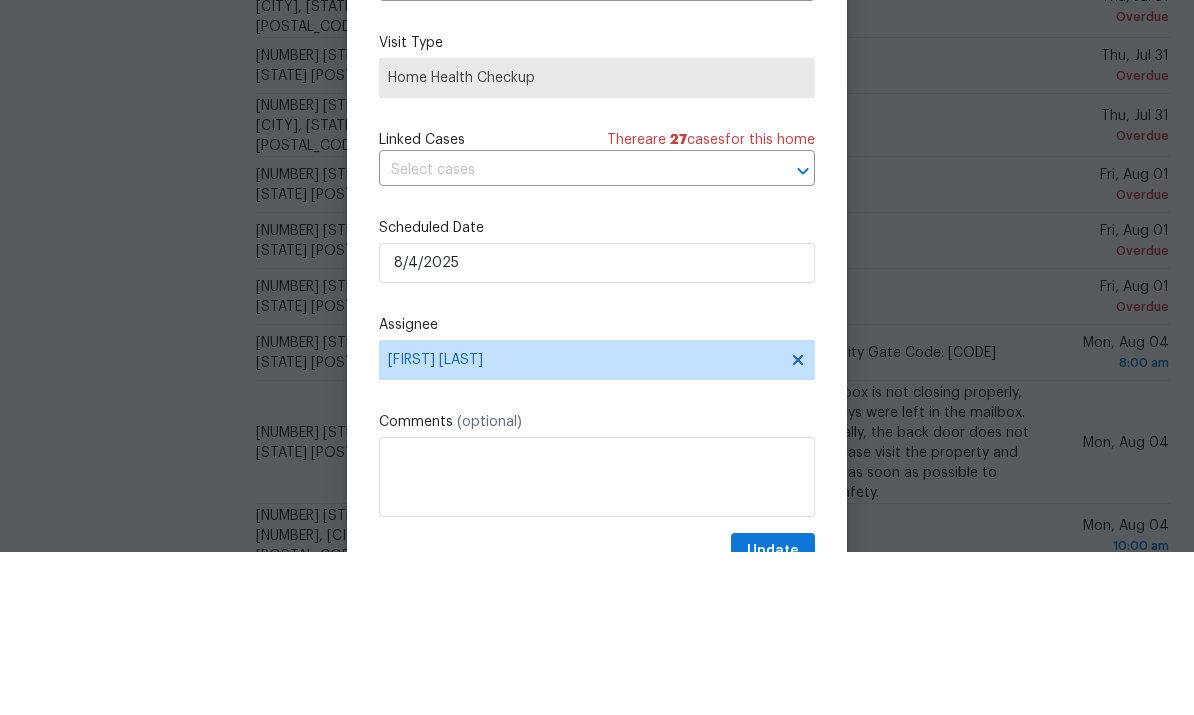 scroll, scrollTop: 75, scrollLeft: 0, axis: vertical 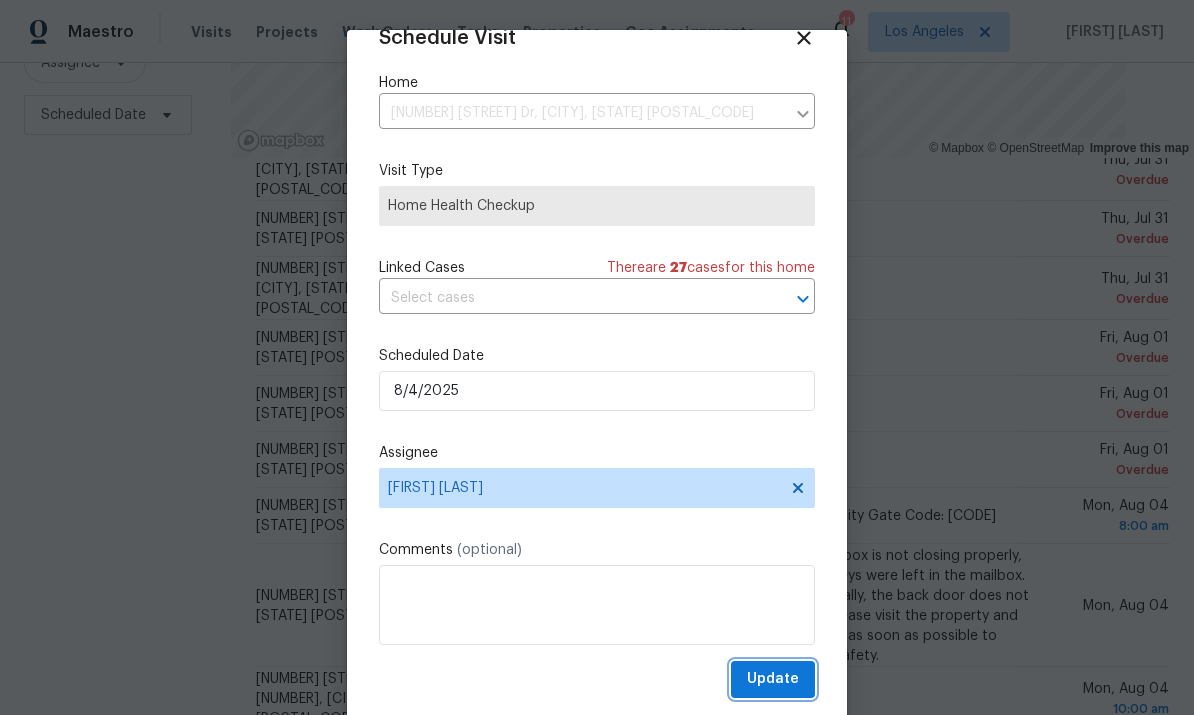 click on "Update" at bounding box center (773, 679) 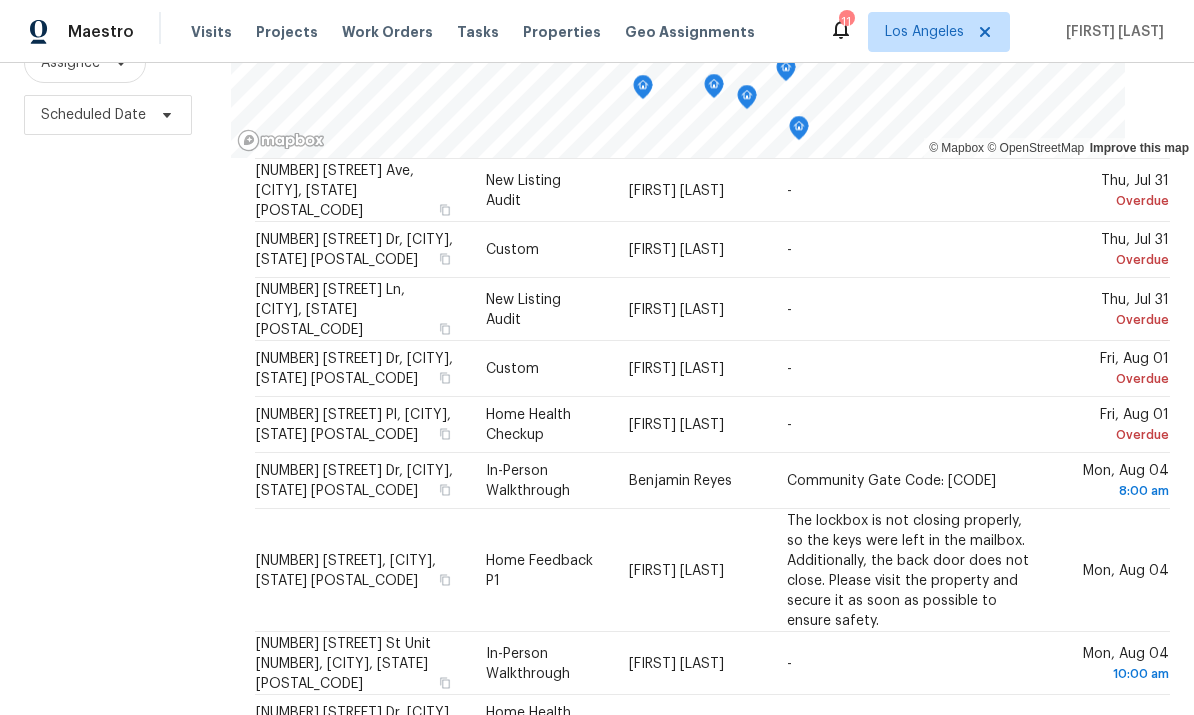 scroll, scrollTop: 125, scrollLeft: 0, axis: vertical 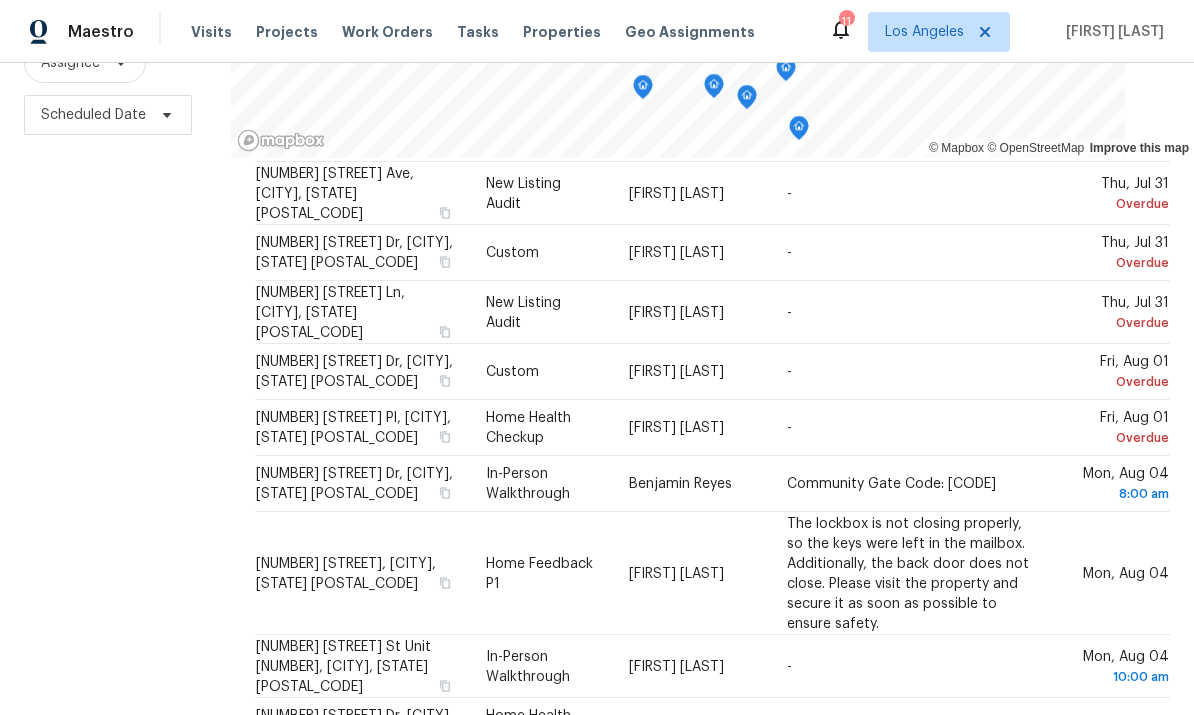 click at bounding box center (0, 0) 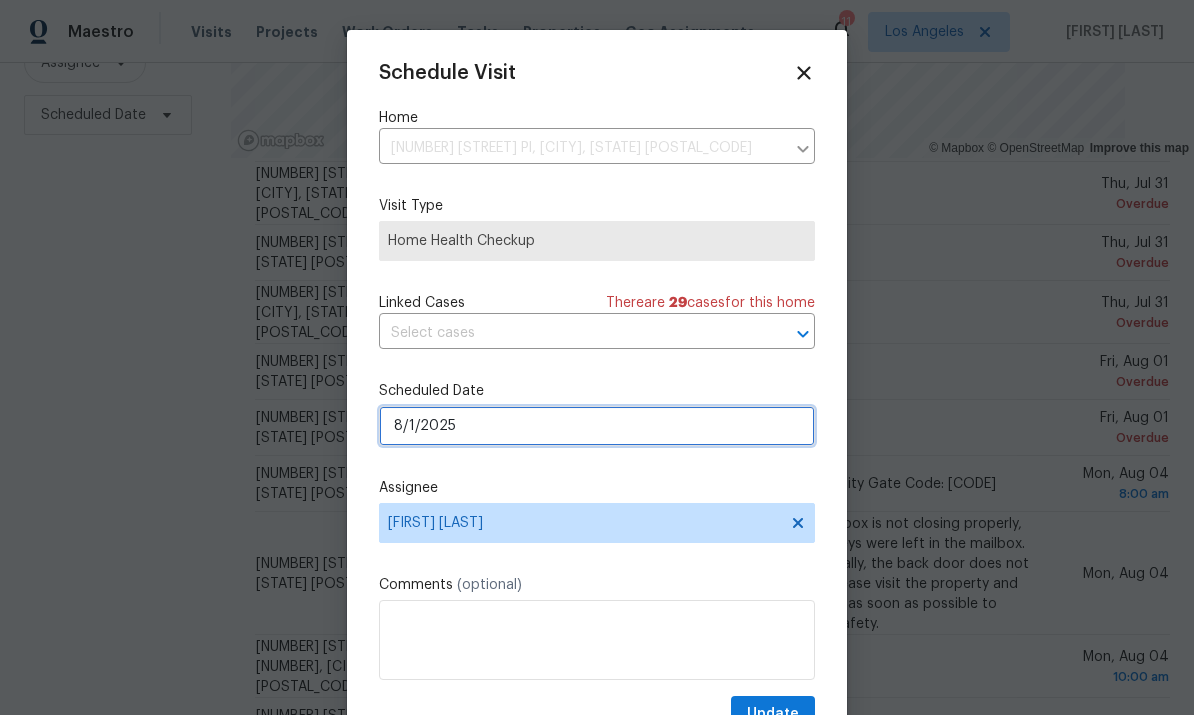 click on "8/1/2025" at bounding box center (597, 426) 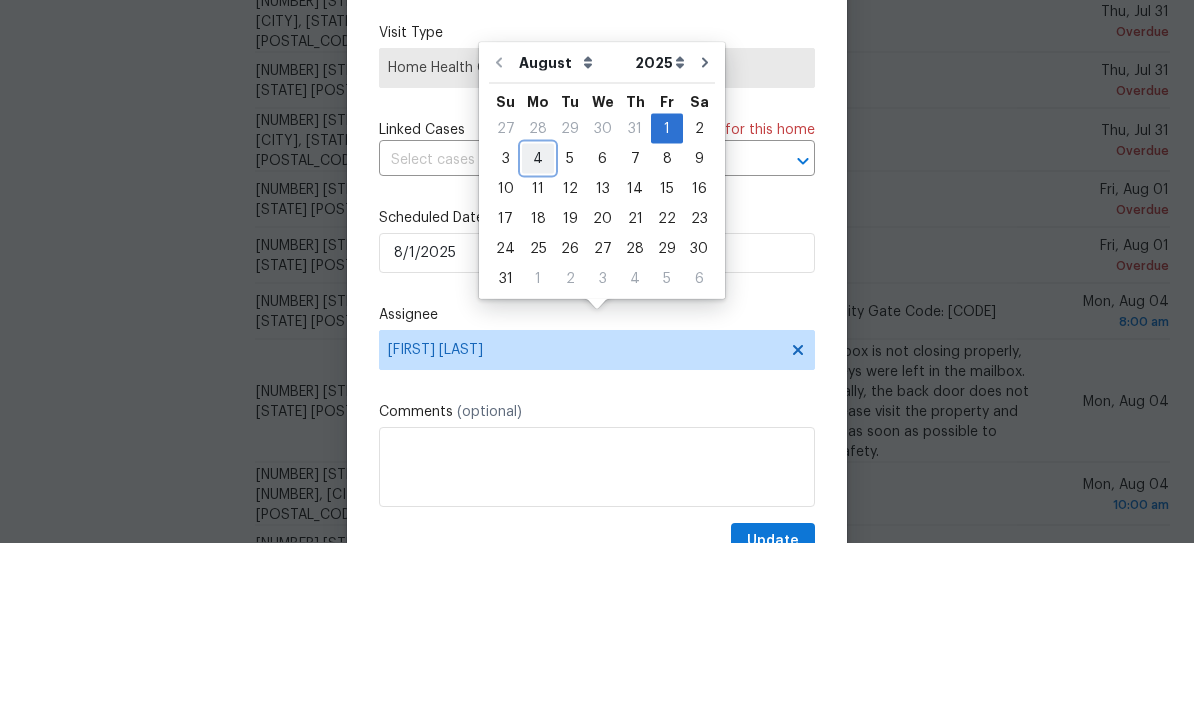 click on "4" at bounding box center (538, 331) 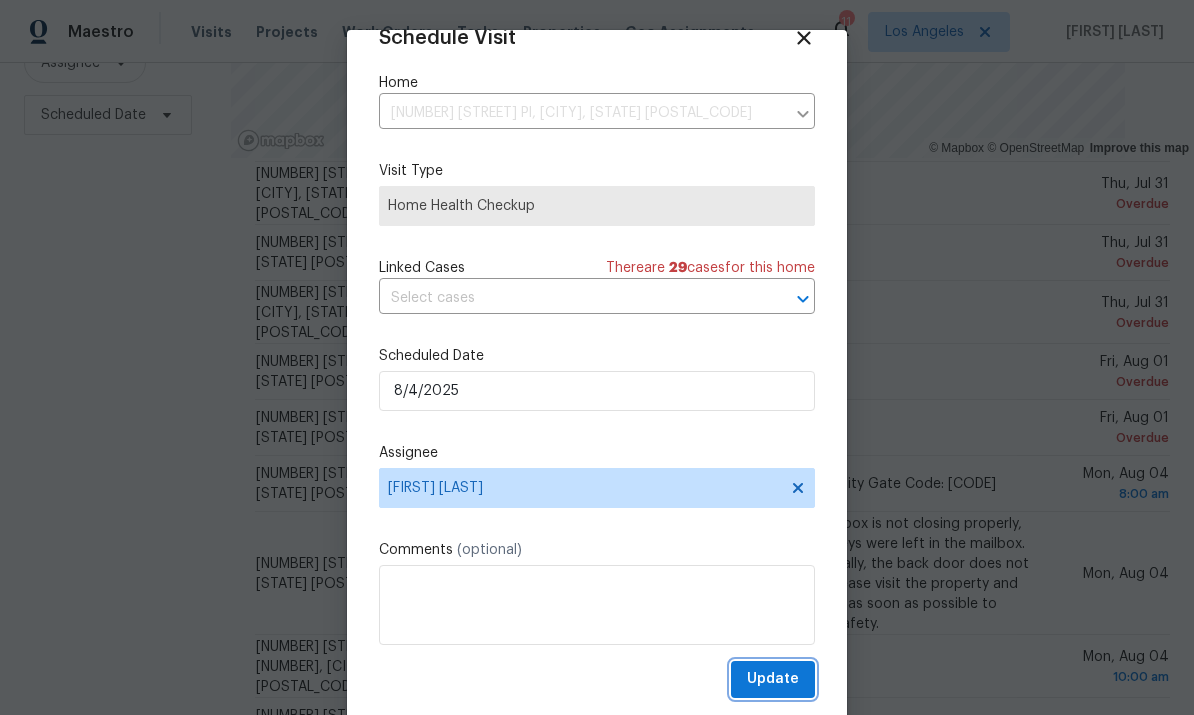 click on "Update" at bounding box center (773, 679) 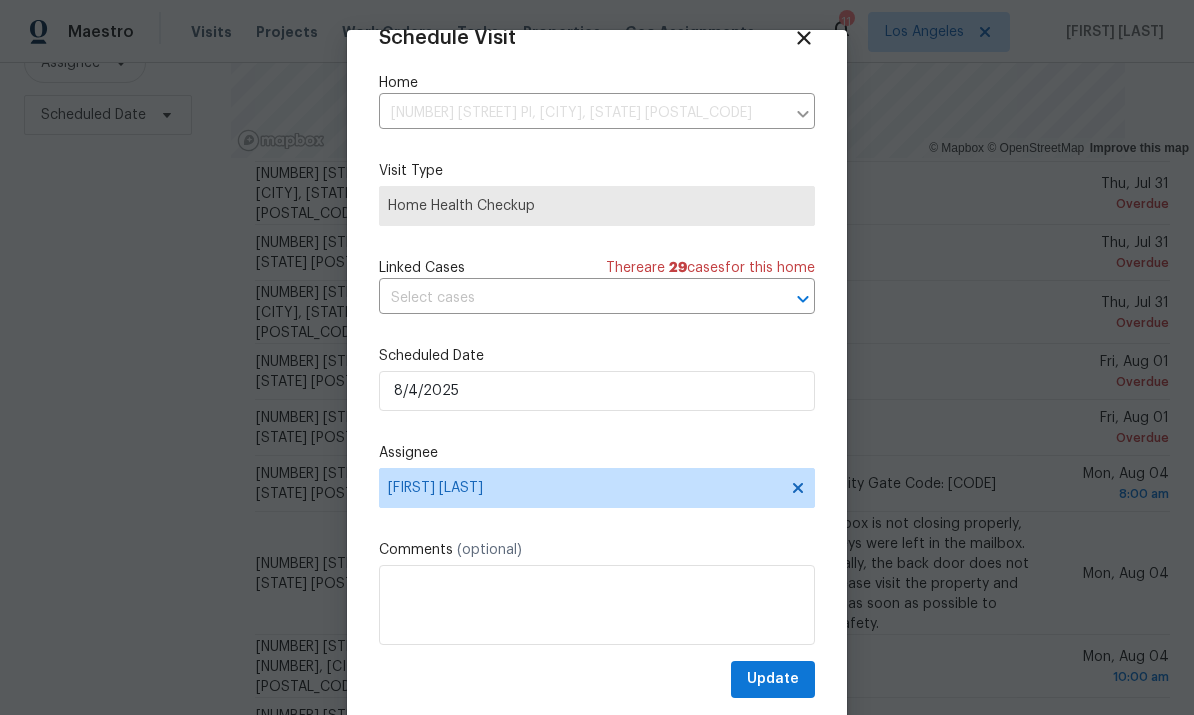scroll, scrollTop: 39, scrollLeft: 0, axis: vertical 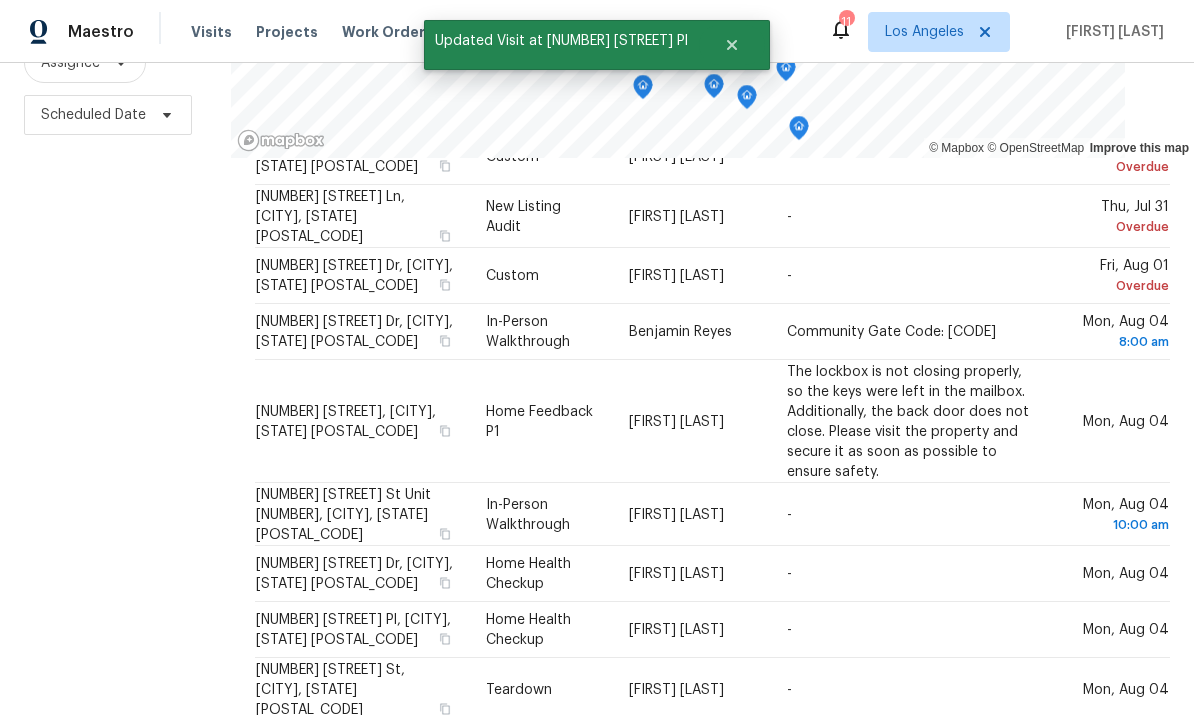 click on "Filters Reset ​ Type Assignee Scheduled Date" at bounding box center (115, 294) 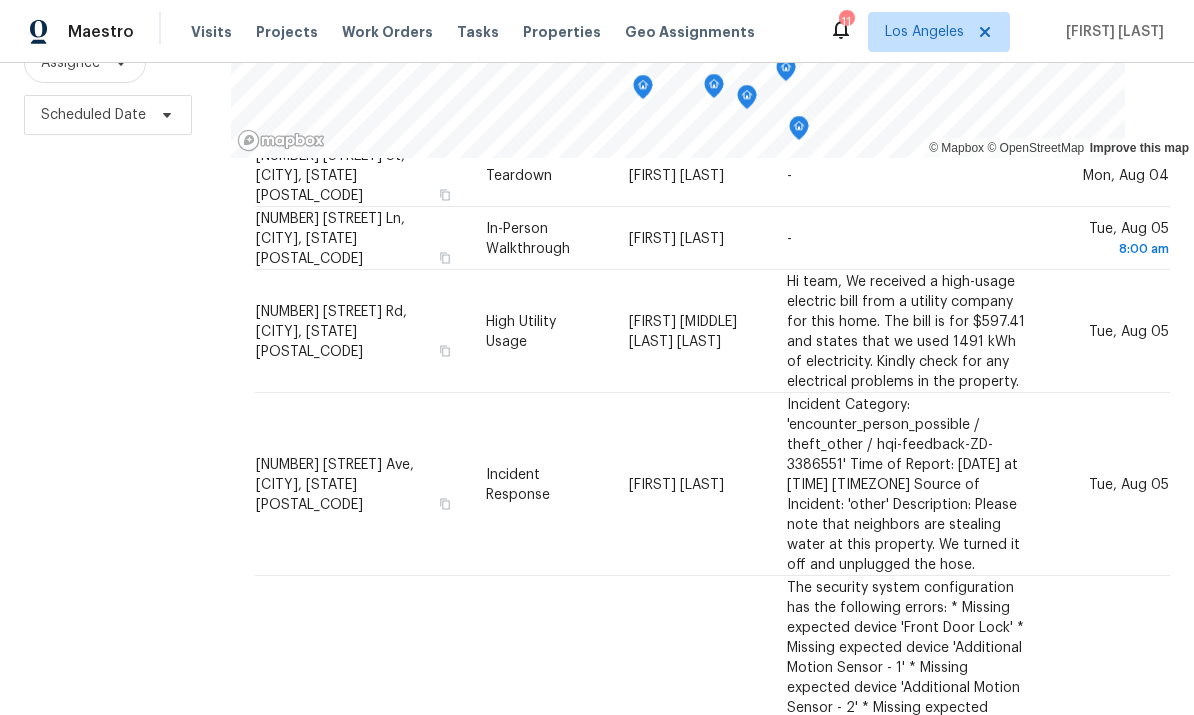 scroll, scrollTop: 740, scrollLeft: 0, axis: vertical 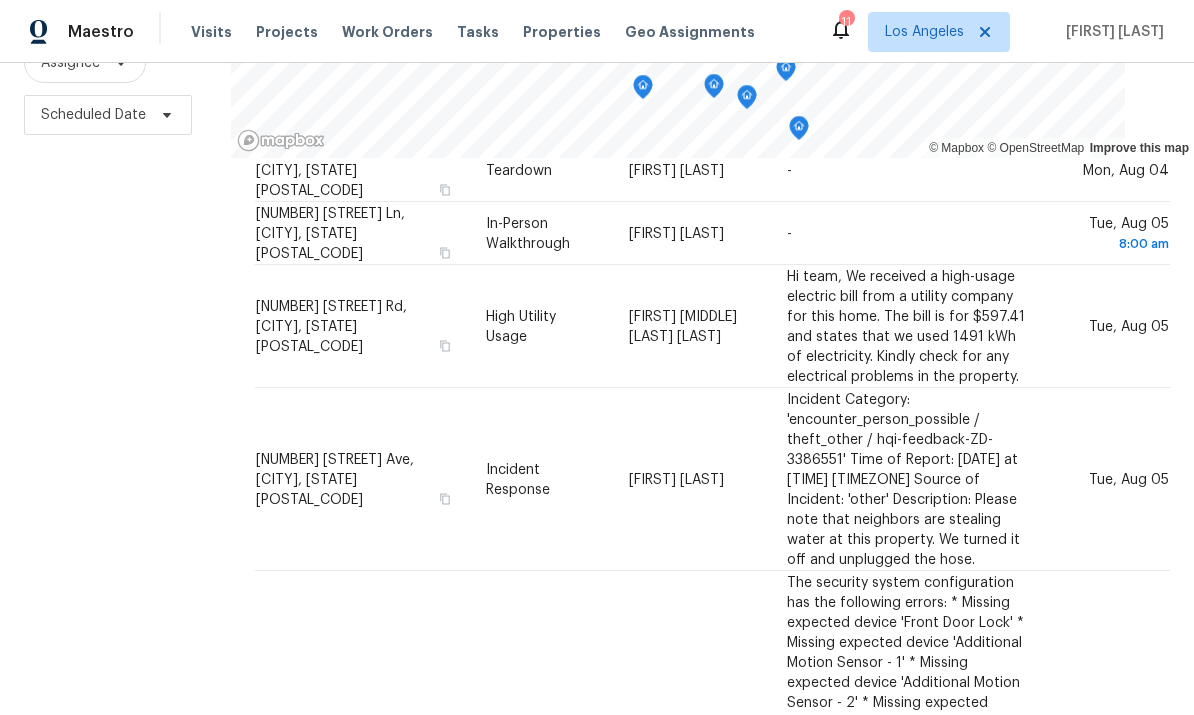 click 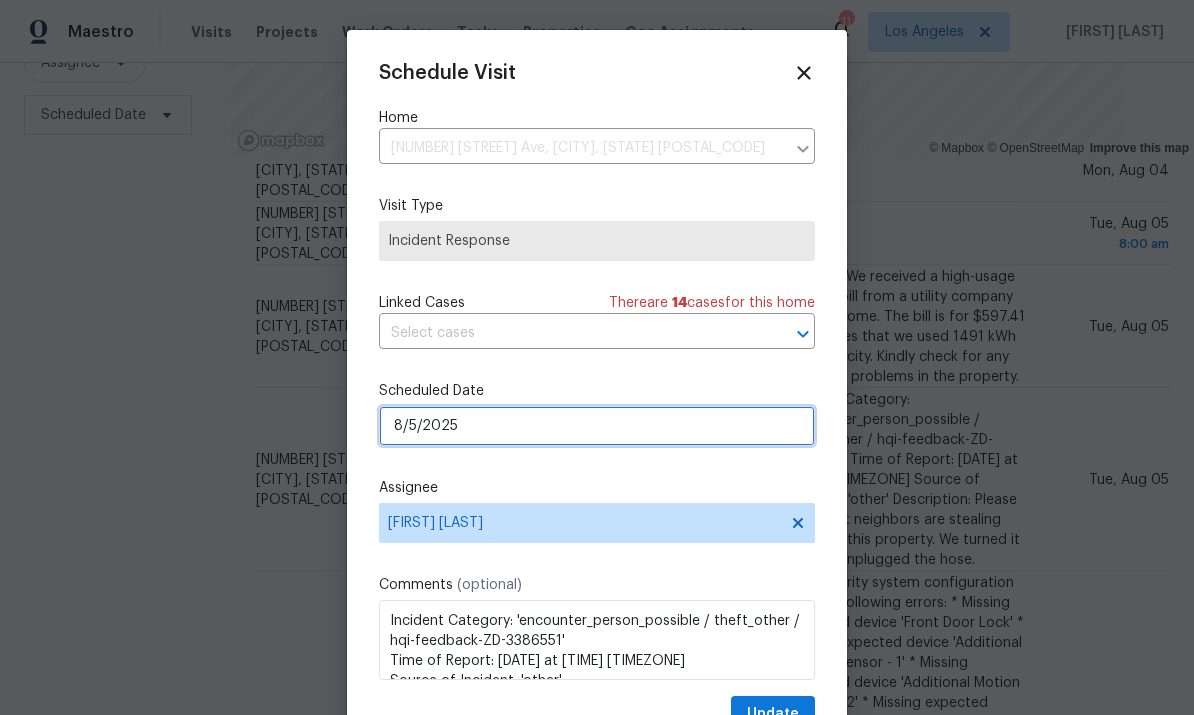click on "8/5/2025" at bounding box center (597, 426) 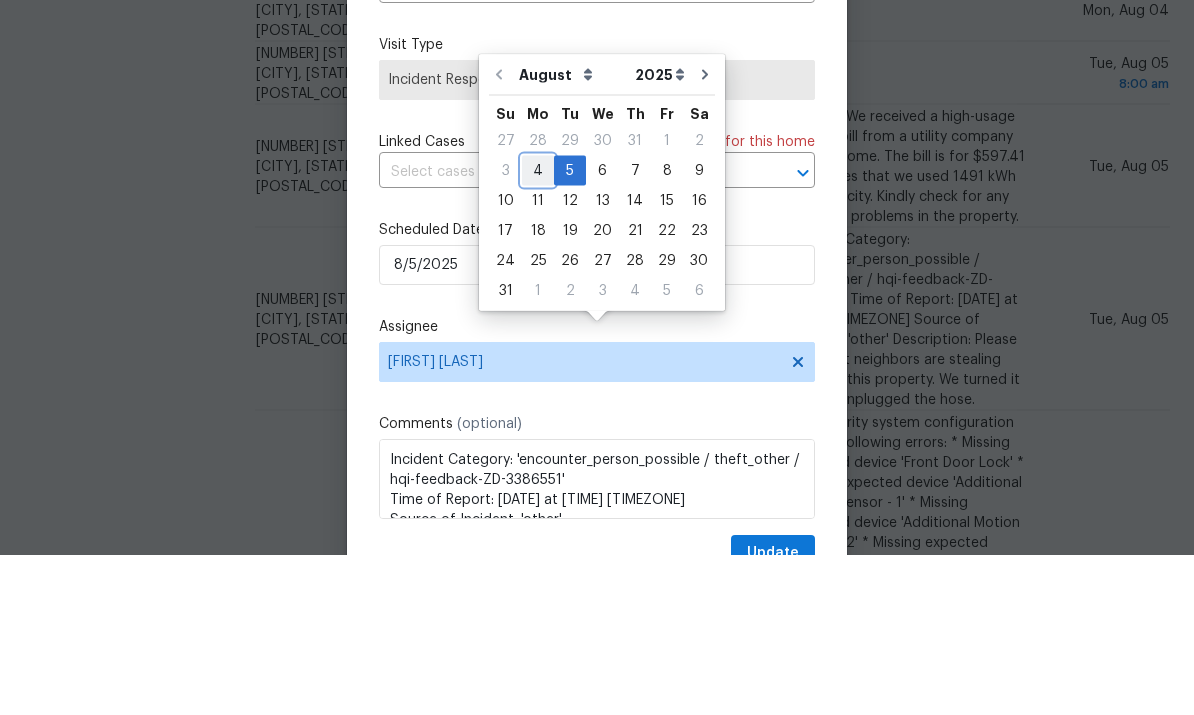 click on "4" at bounding box center (538, 331) 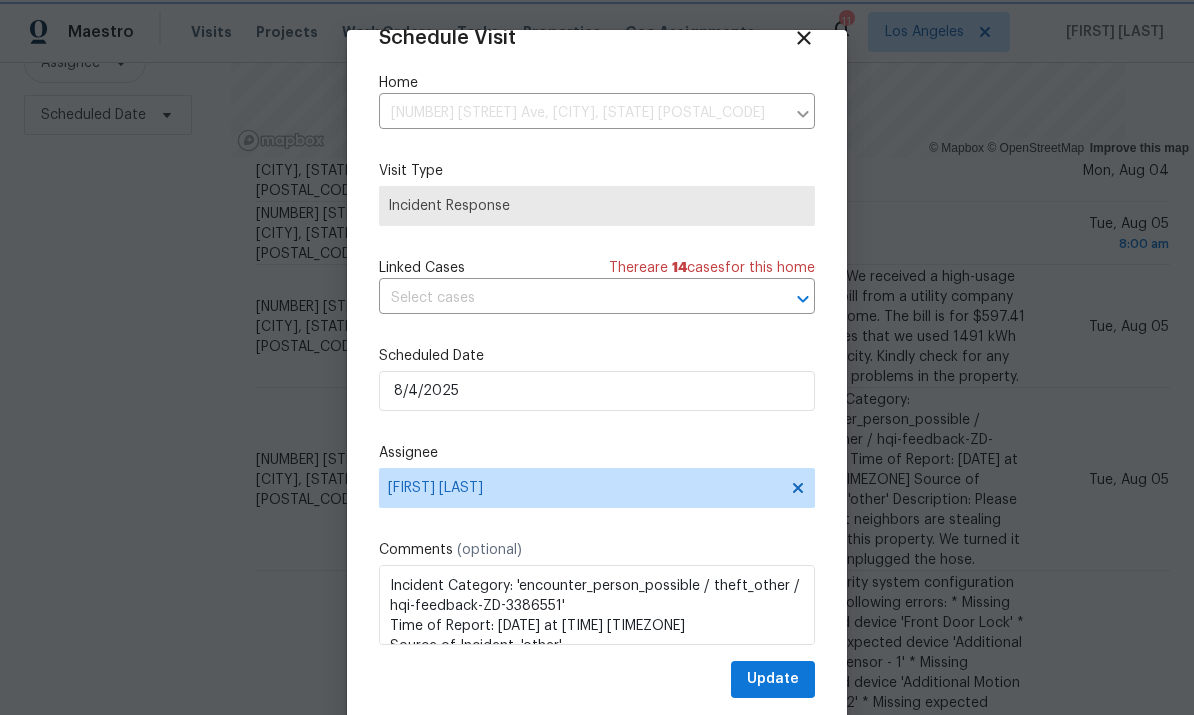 scroll, scrollTop: 39, scrollLeft: 0, axis: vertical 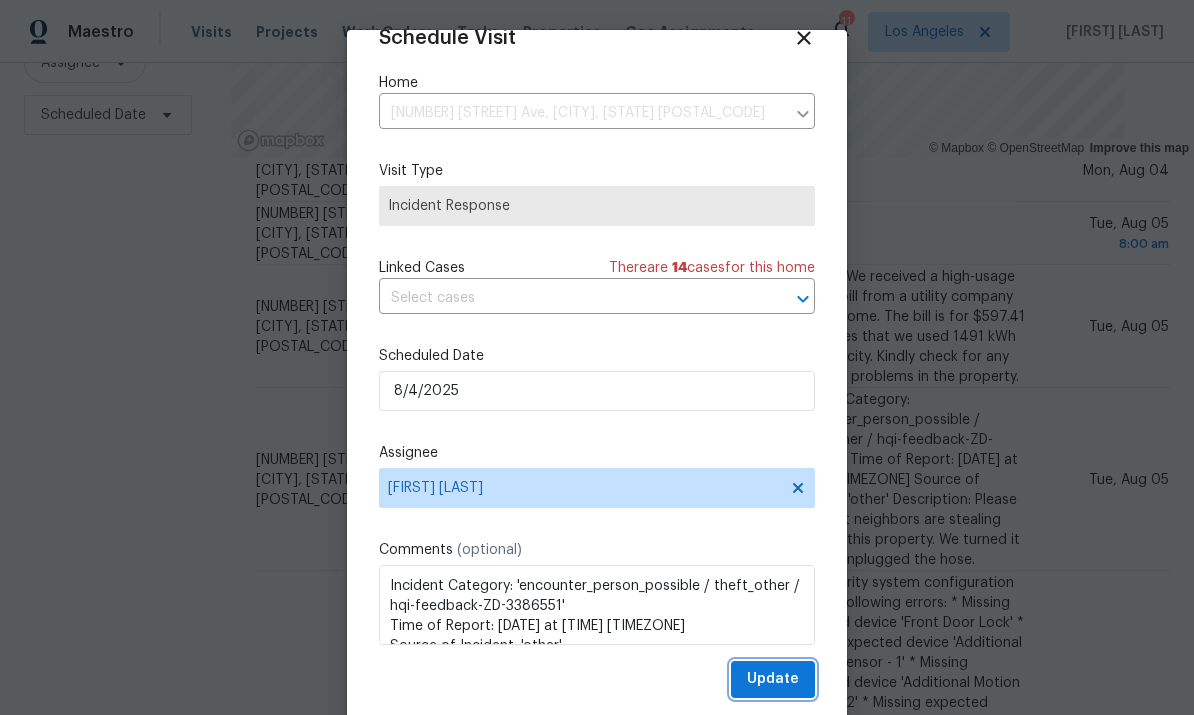 click on "Update" at bounding box center (773, 679) 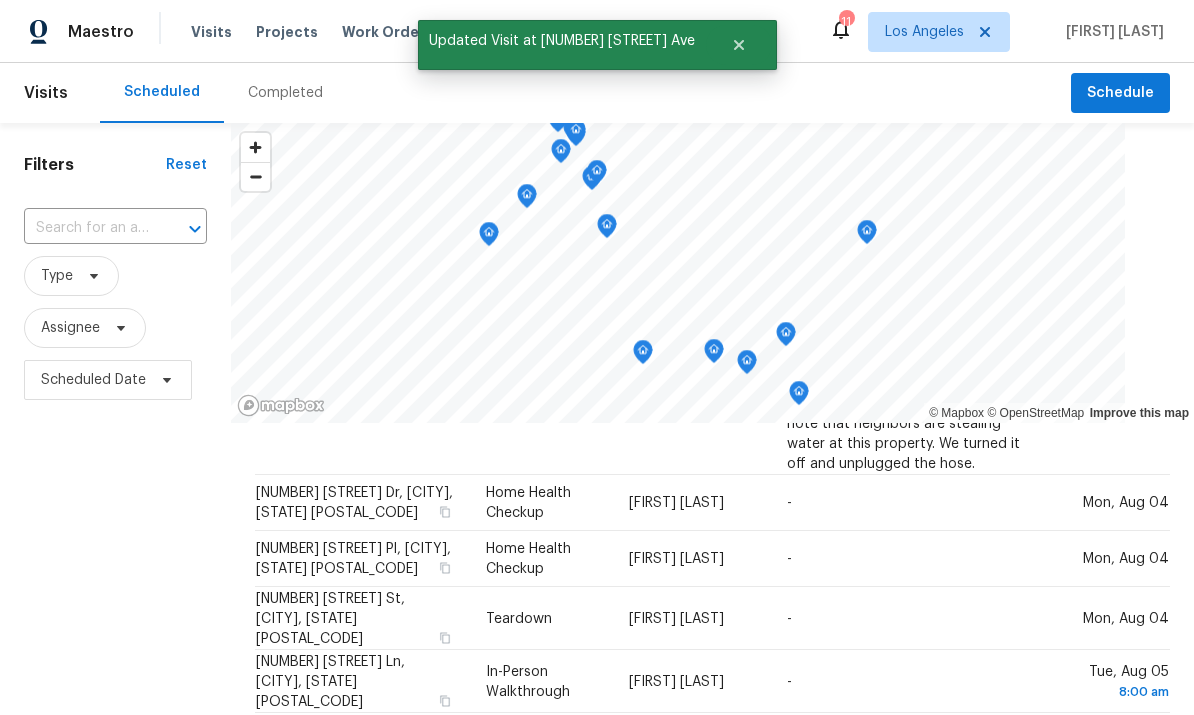 scroll, scrollTop: 0, scrollLeft: 0, axis: both 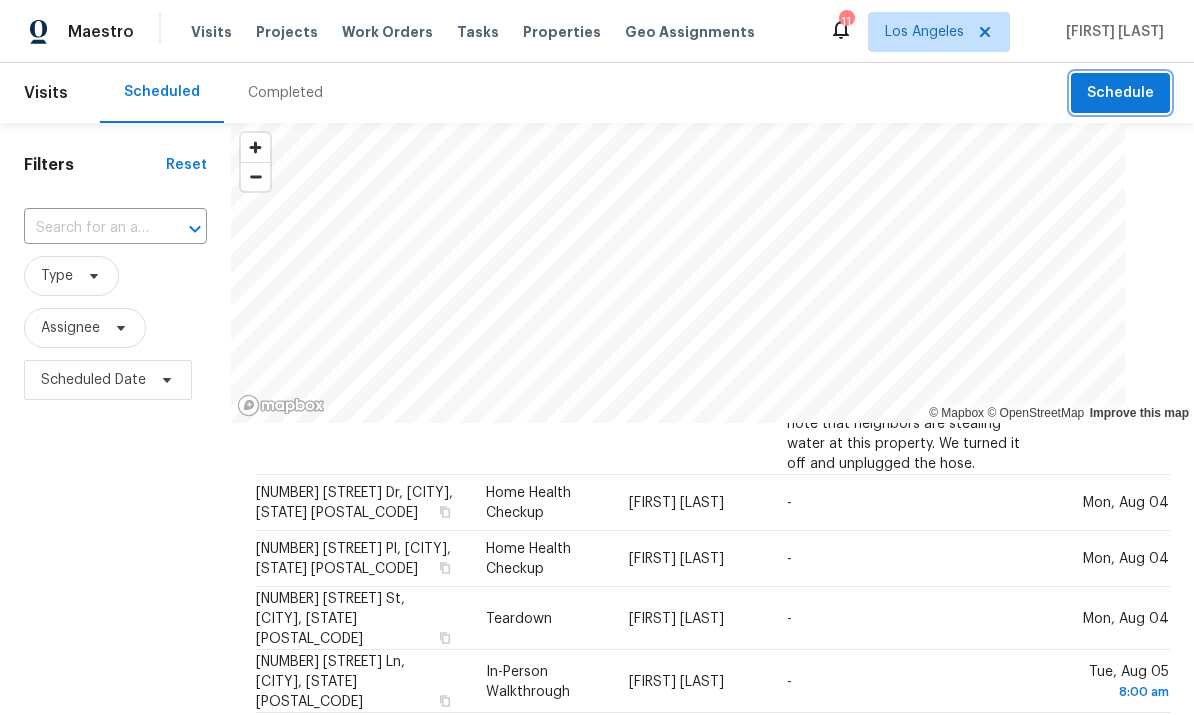click on "Schedule" at bounding box center [1120, 93] 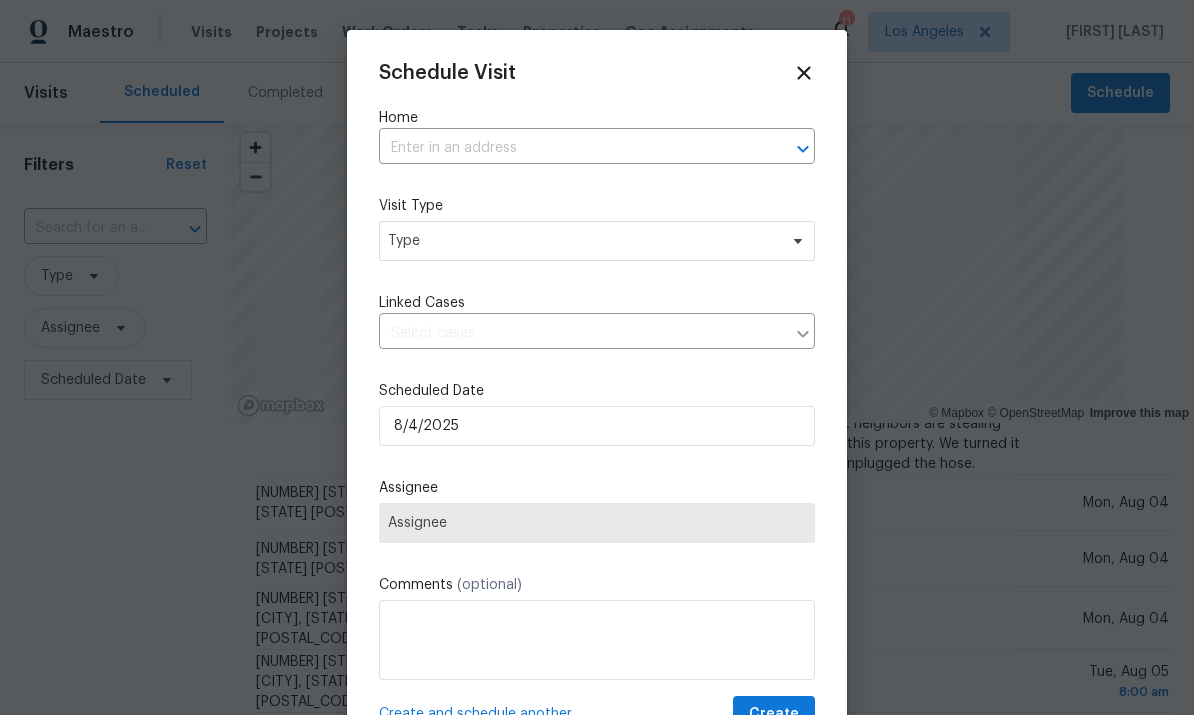 click at bounding box center (569, 148) 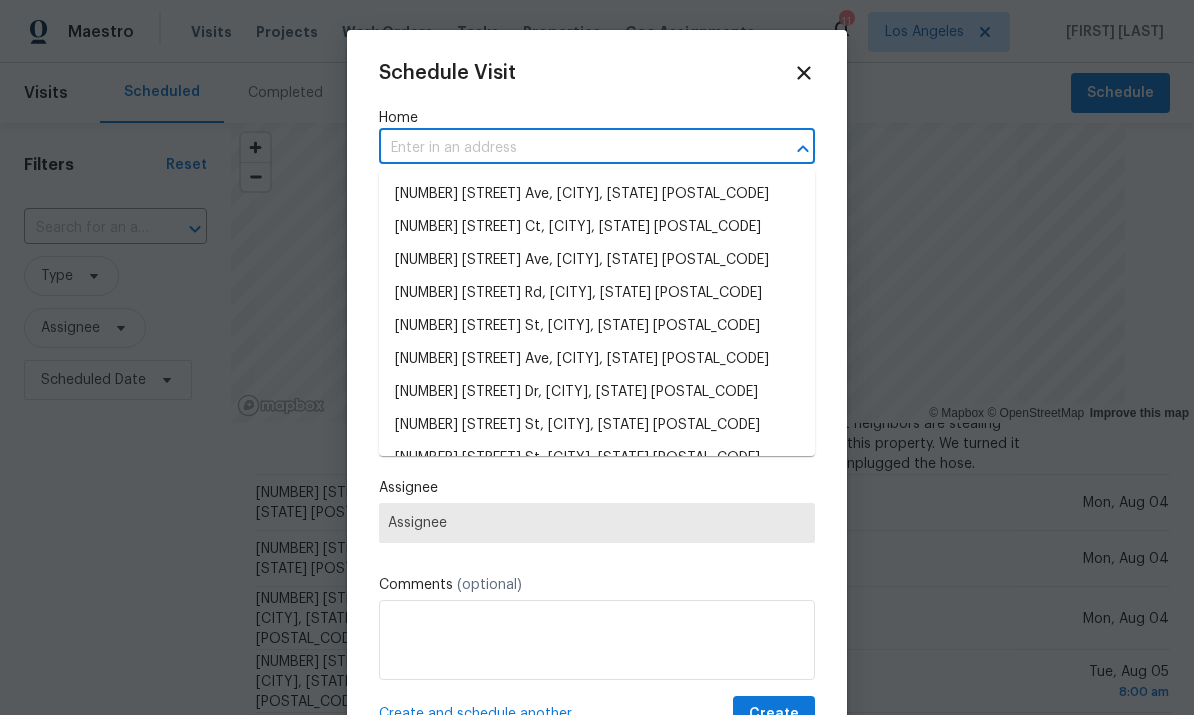 click at bounding box center (569, 148) 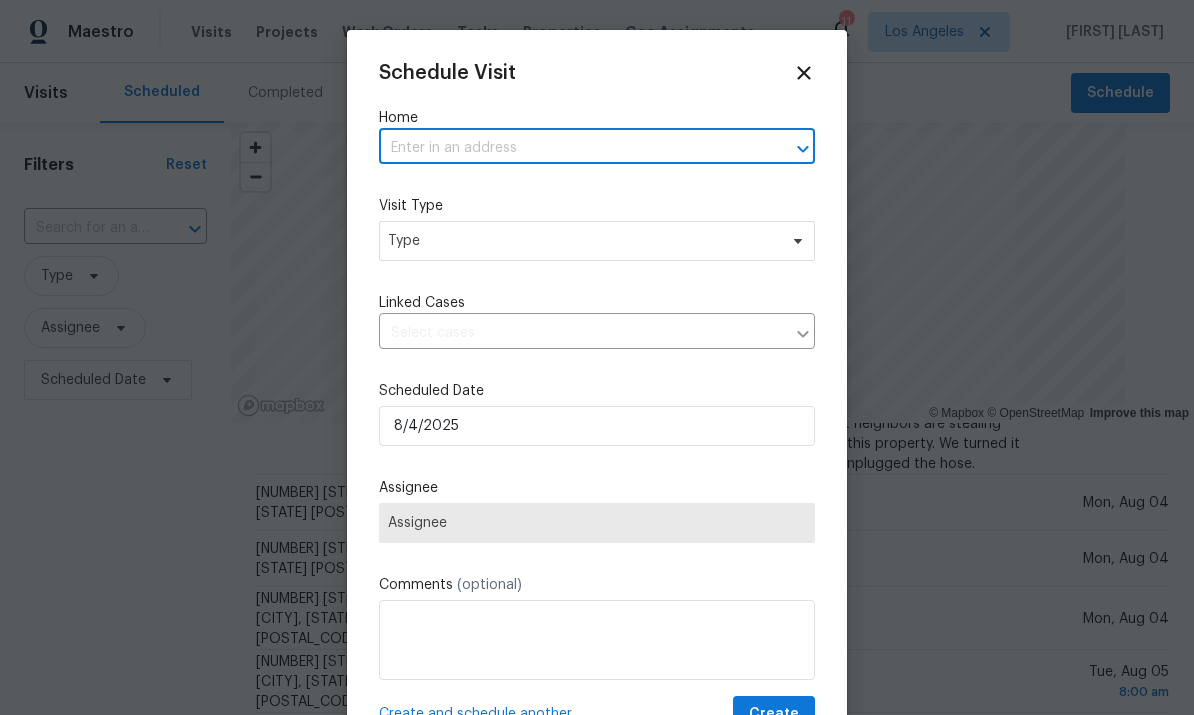 click at bounding box center (569, 148) 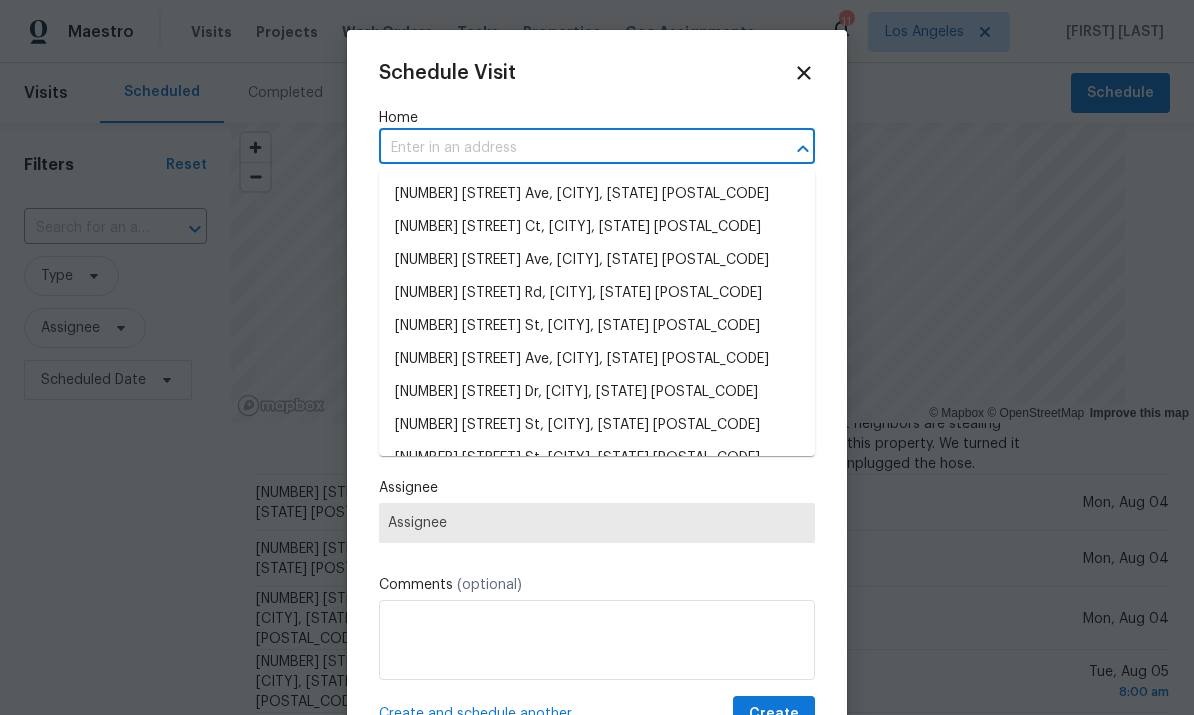 click at bounding box center (569, 148) 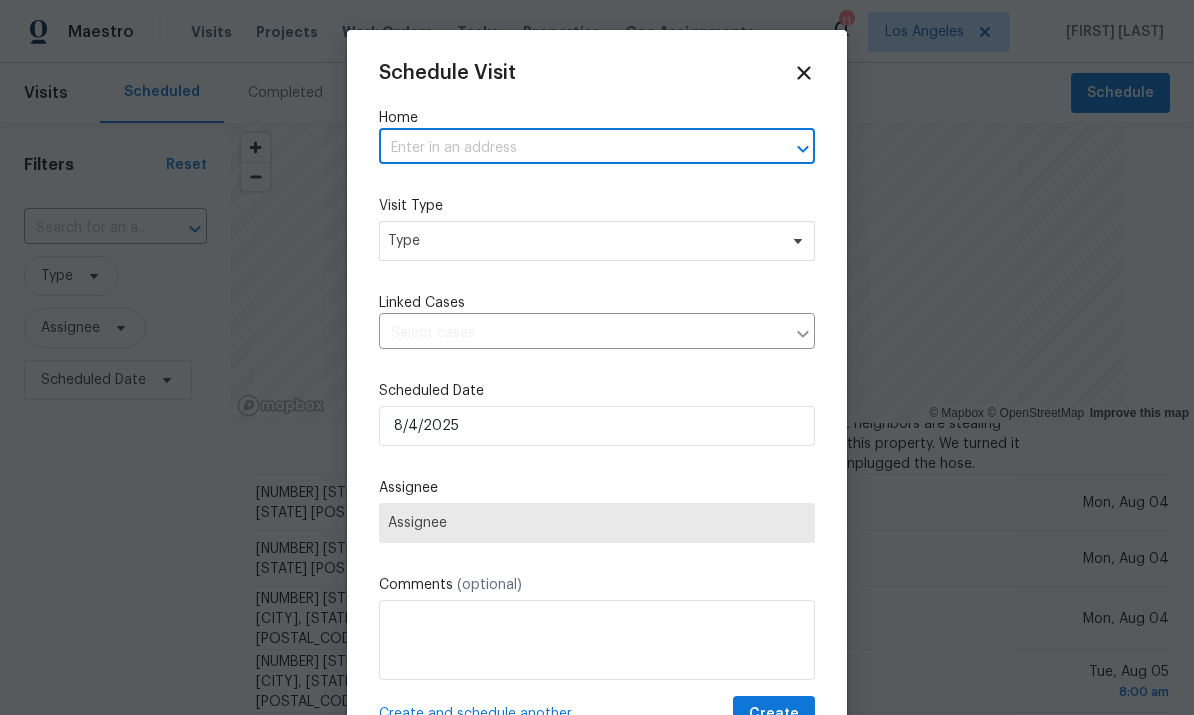 paste on "[NUMBER] [STREET] Ln [CITY] [STATE] [POSTAL_CODE]" 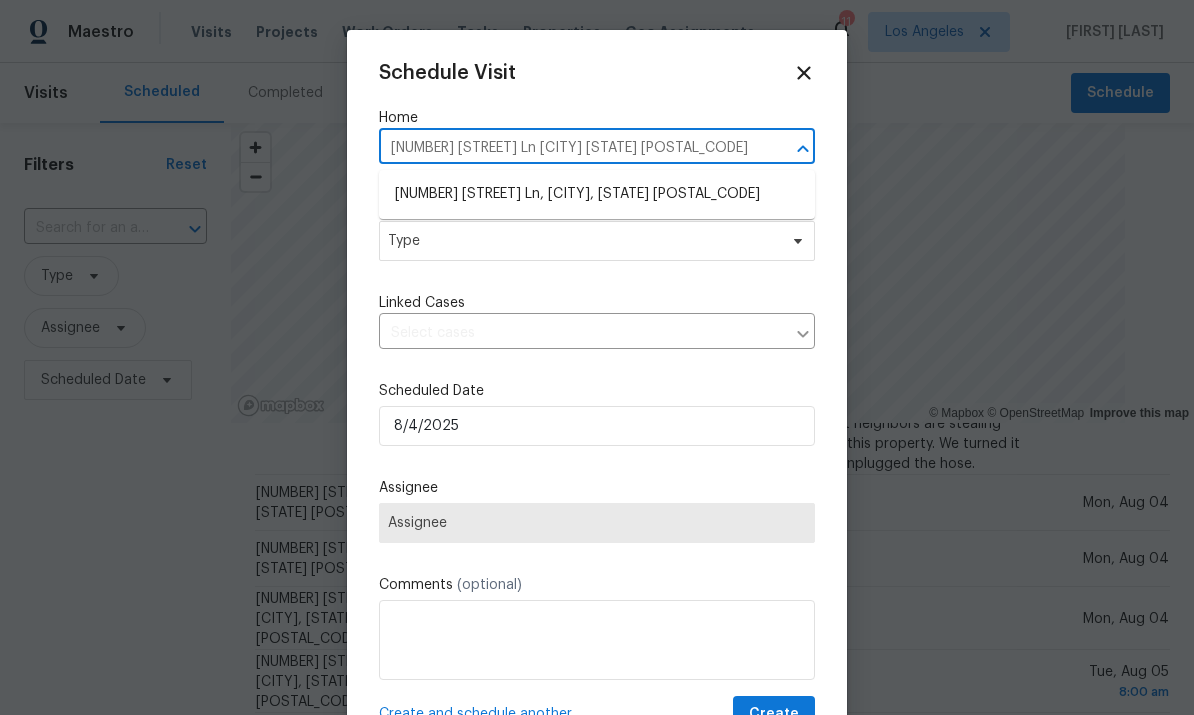 click on "[NUMBER] [STREET] Ln, [CITY], [STATE] [POSTAL_CODE]" at bounding box center (597, 194) 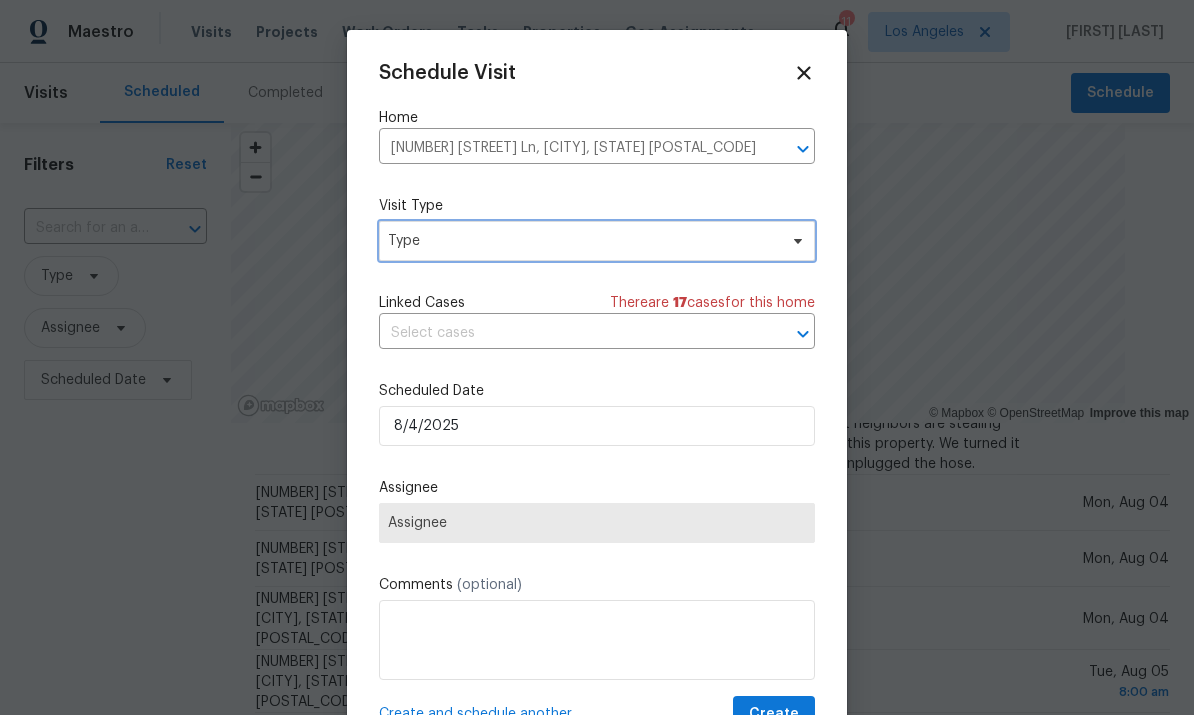 click on "Type" at bounding box center [582, 241] 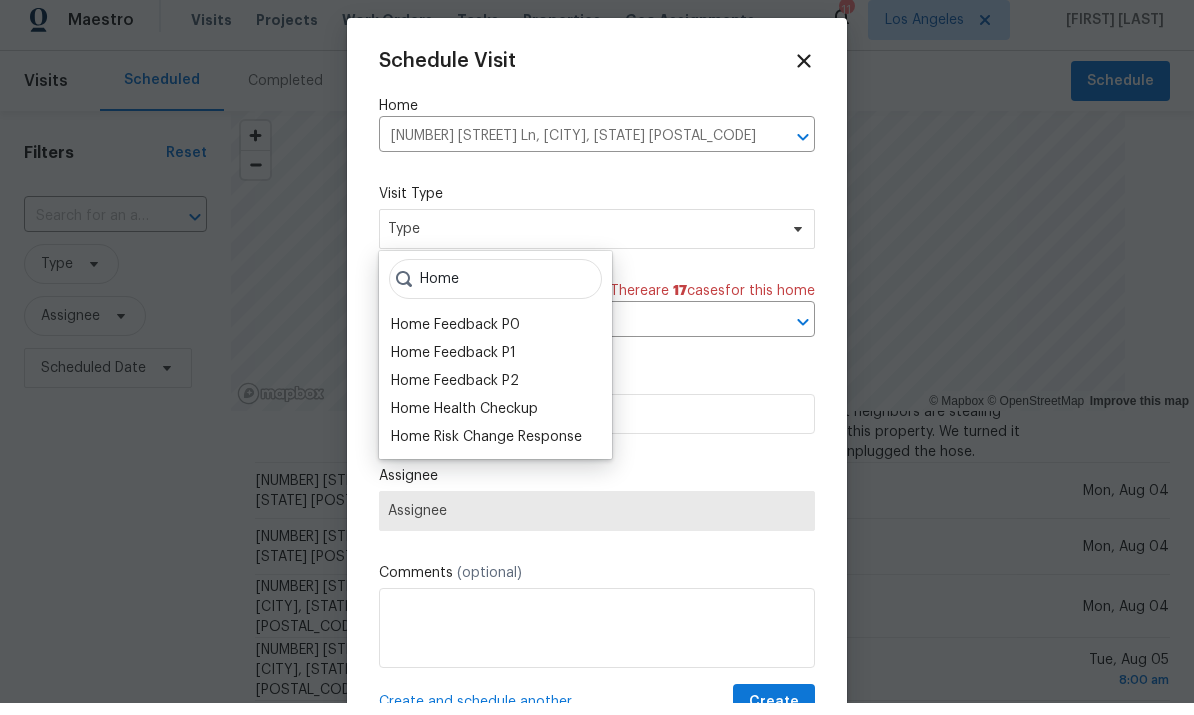 scroll, scrollTop: 12, scrollLeft: 0, axis: vertical 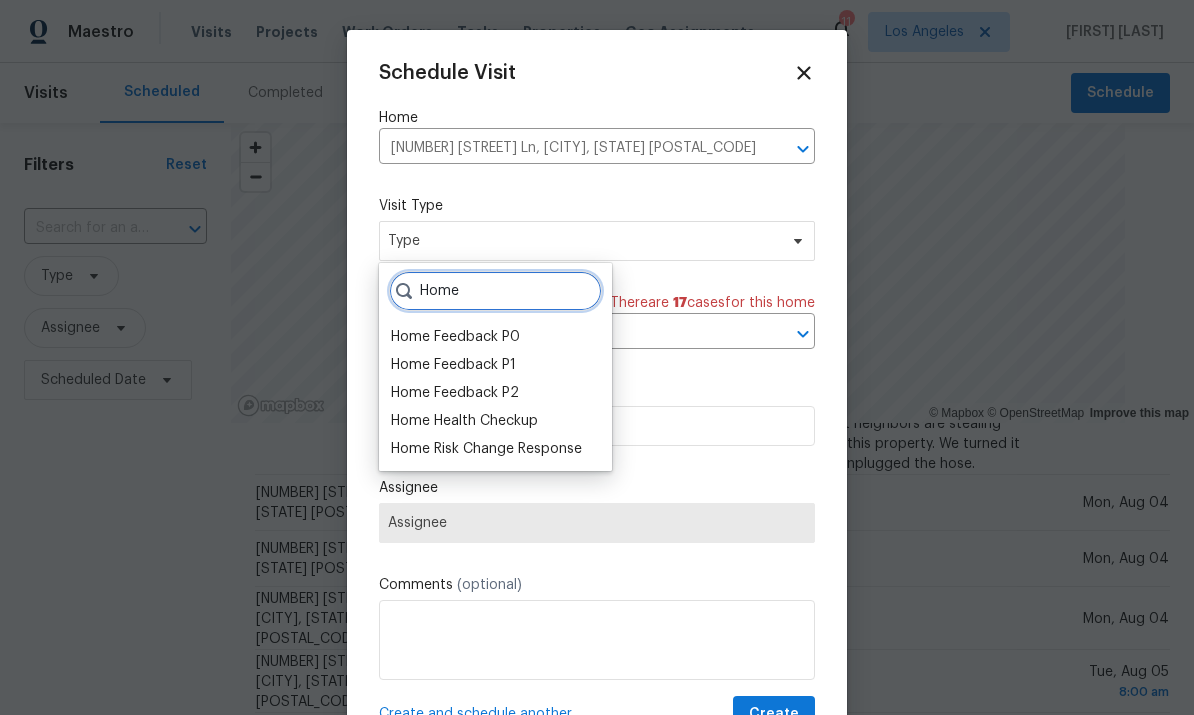 type on "Home" 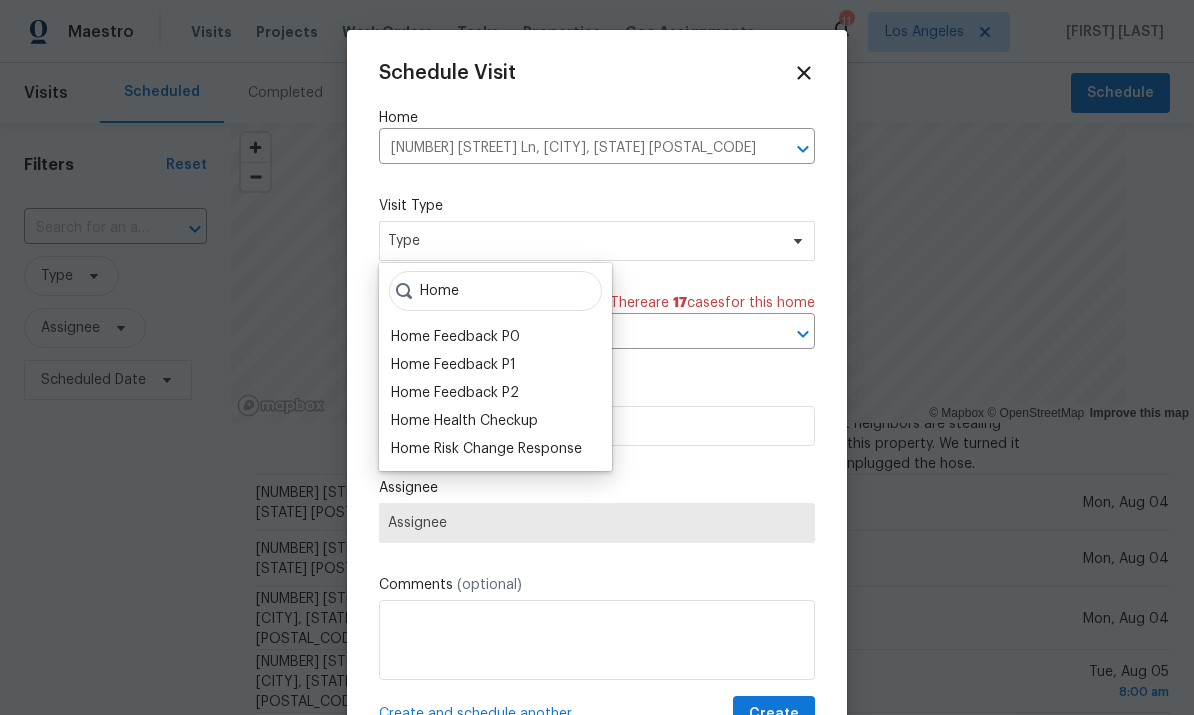 click on "Home Health Checkup" at bounding box center [464, 421] 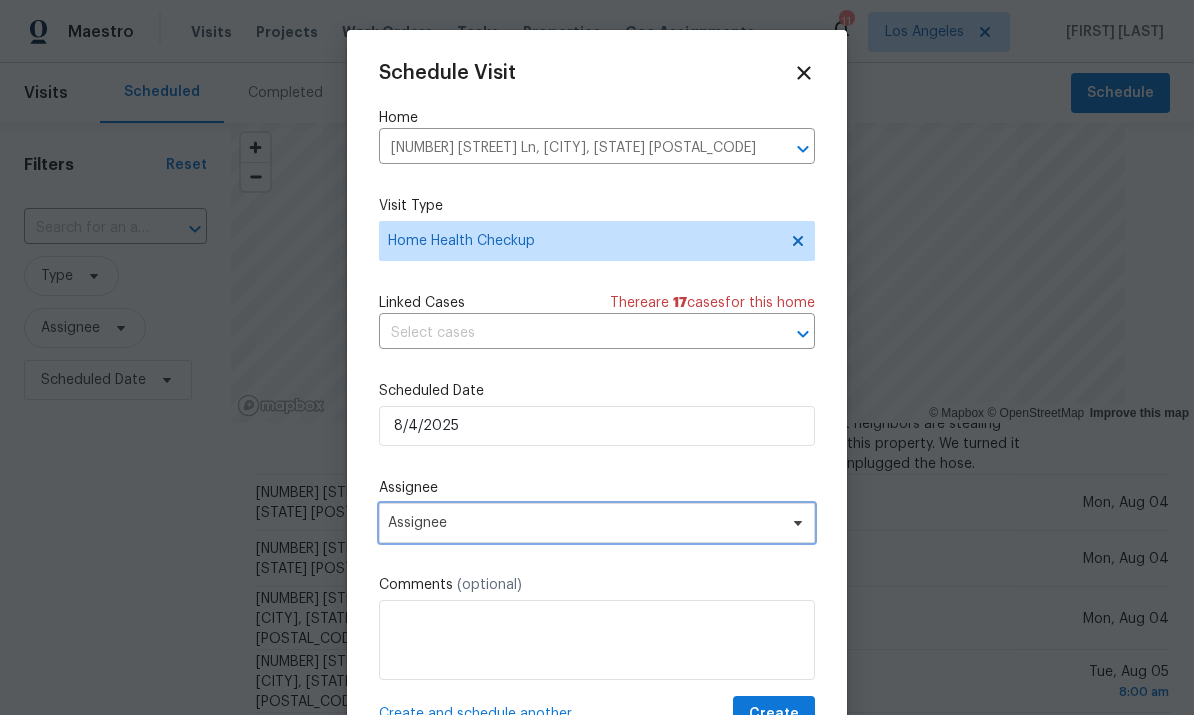 click on "Assignee" at bounding box center (584, 523) 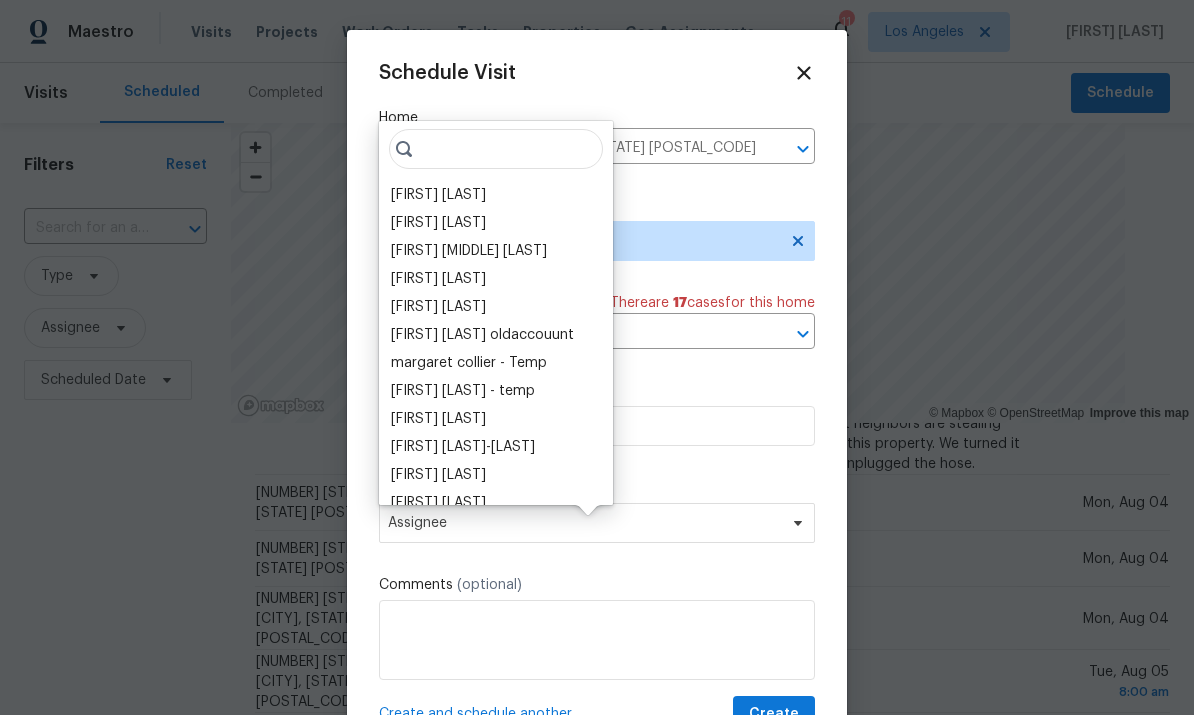 click on "[FIRST] [LAST]" at bounding box center (438, 195) 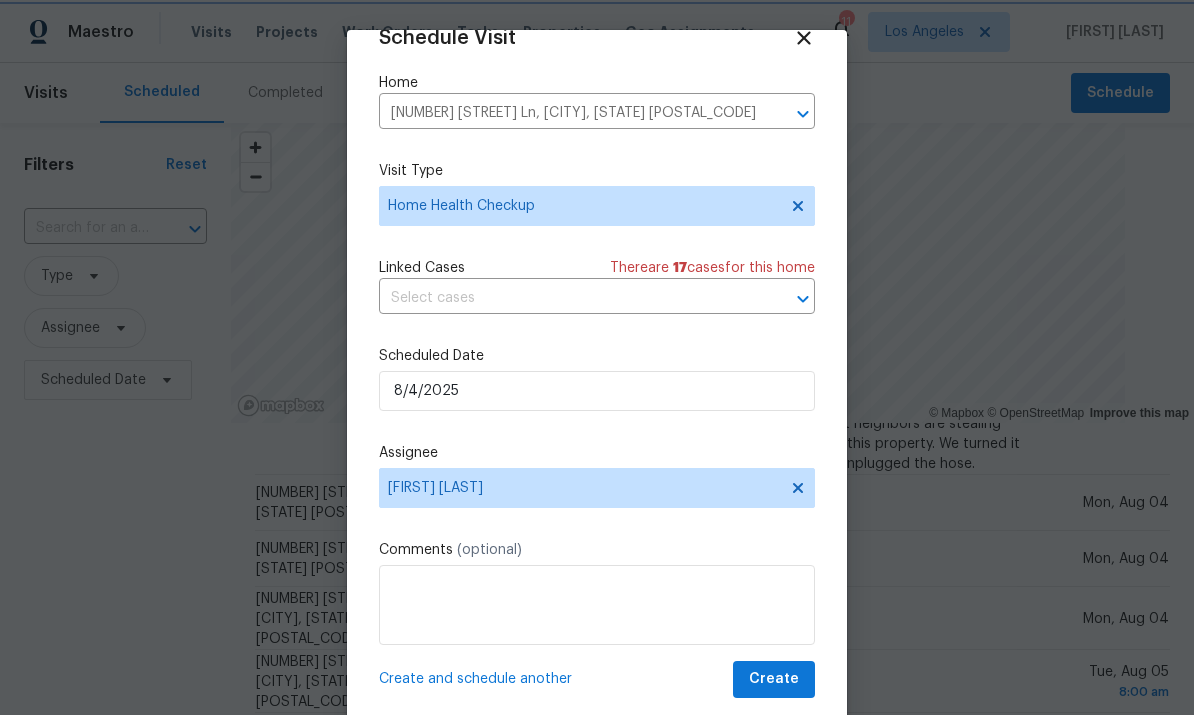 scroll, scrollTop: 39, scrollLeft: 0, axis: vertical 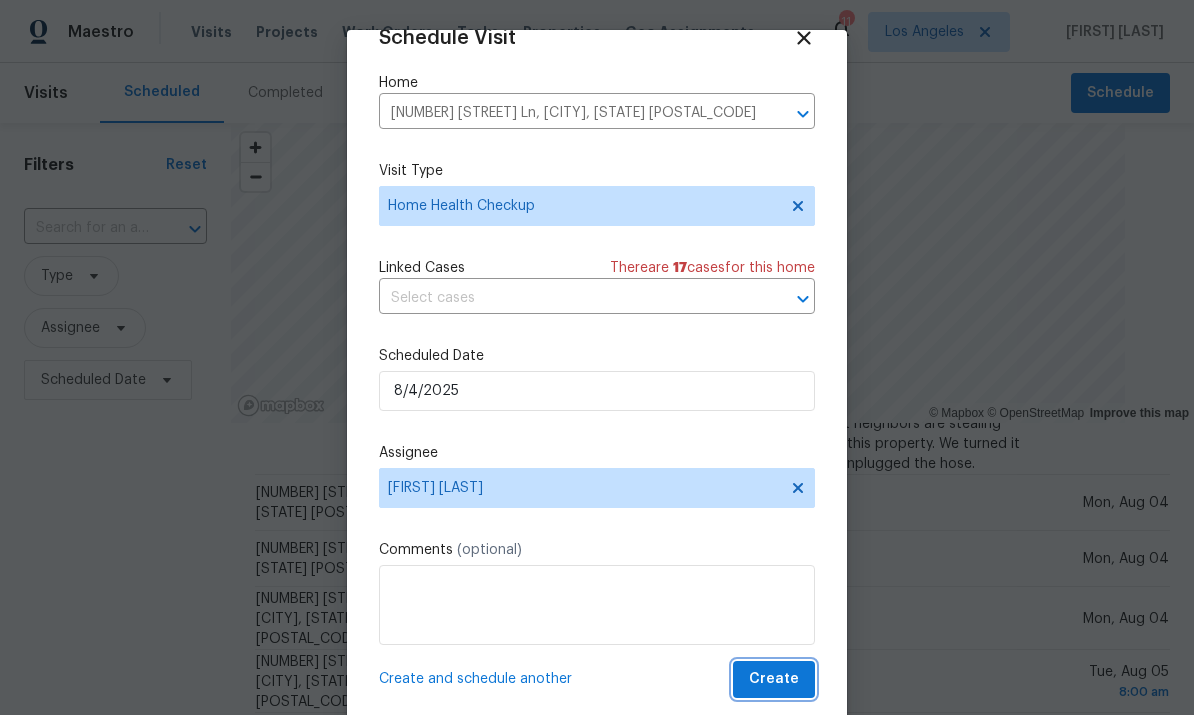 click on "Create" at bounding box center (774, 679) 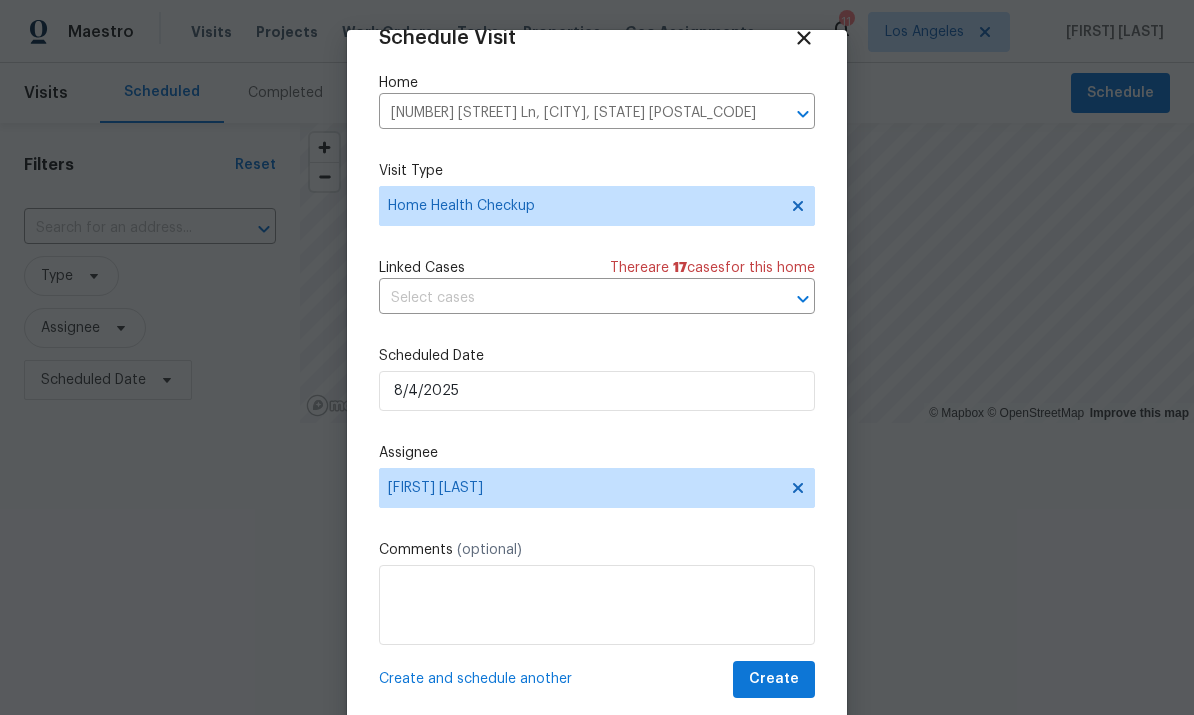 scroll, scrollTop: 0, scrollLeft: 0, axis: both 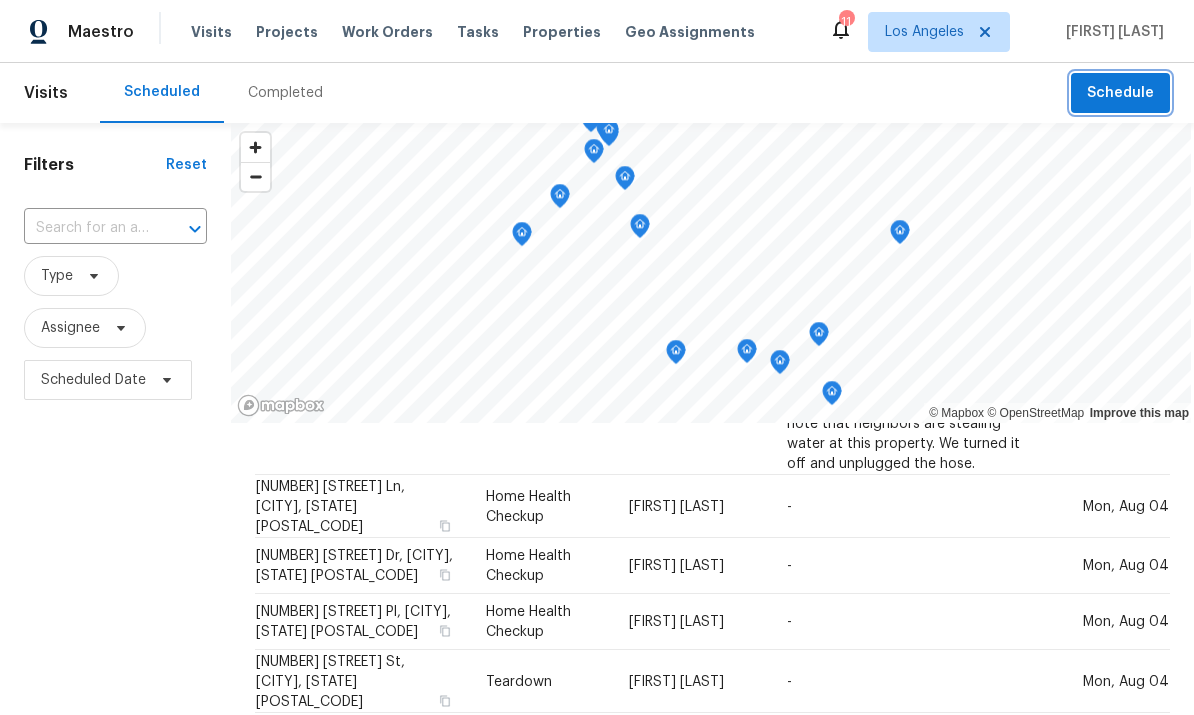 click on "Schedule" at bounding box center [1120, 93] 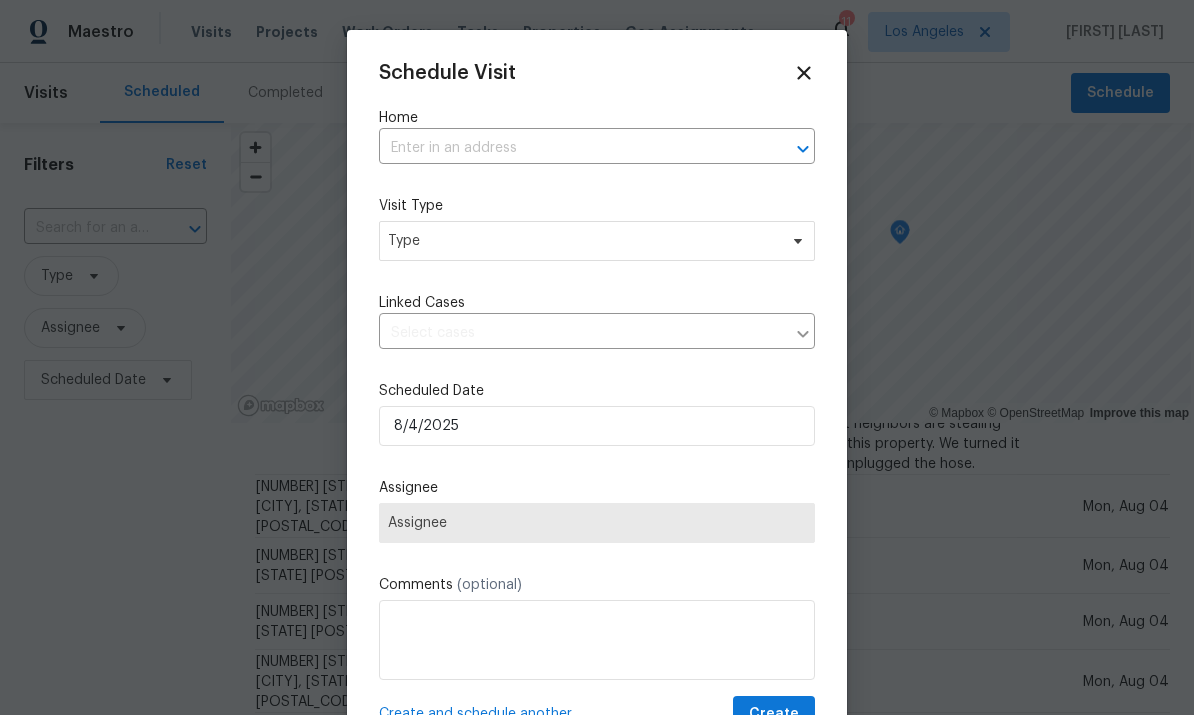 click on "Schedule Visit Home   ​ Visit Type   Type Linked Cases   ​ Scheduled Date   [DATE] Assignee   Assignee Comments   (optional) Create and schedule another Create" at bounding box center (597, 397) 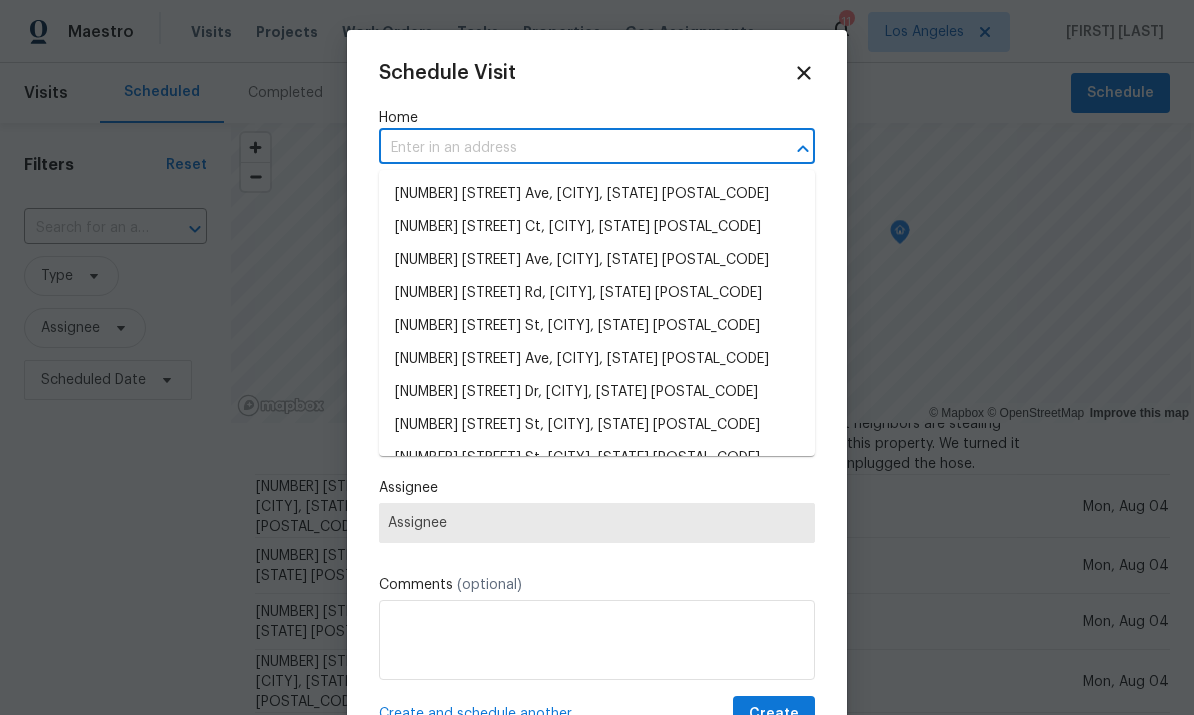click at bounding box center [569, 148] 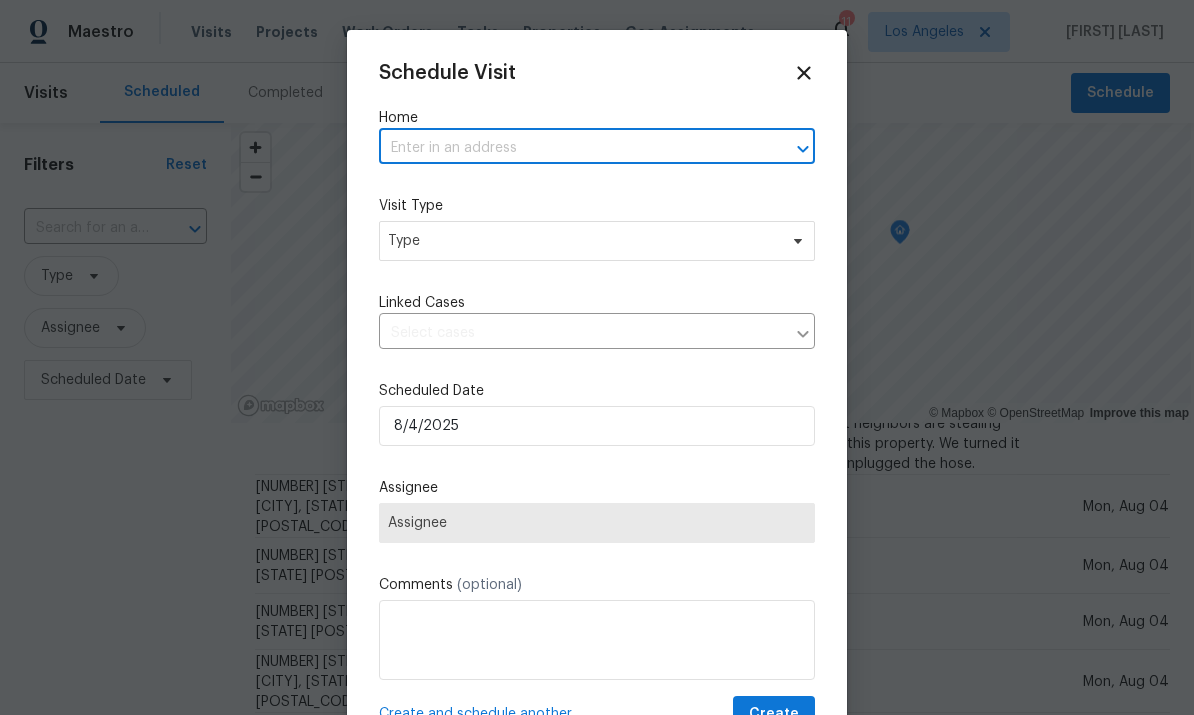 click at bounding box center (569, 148) 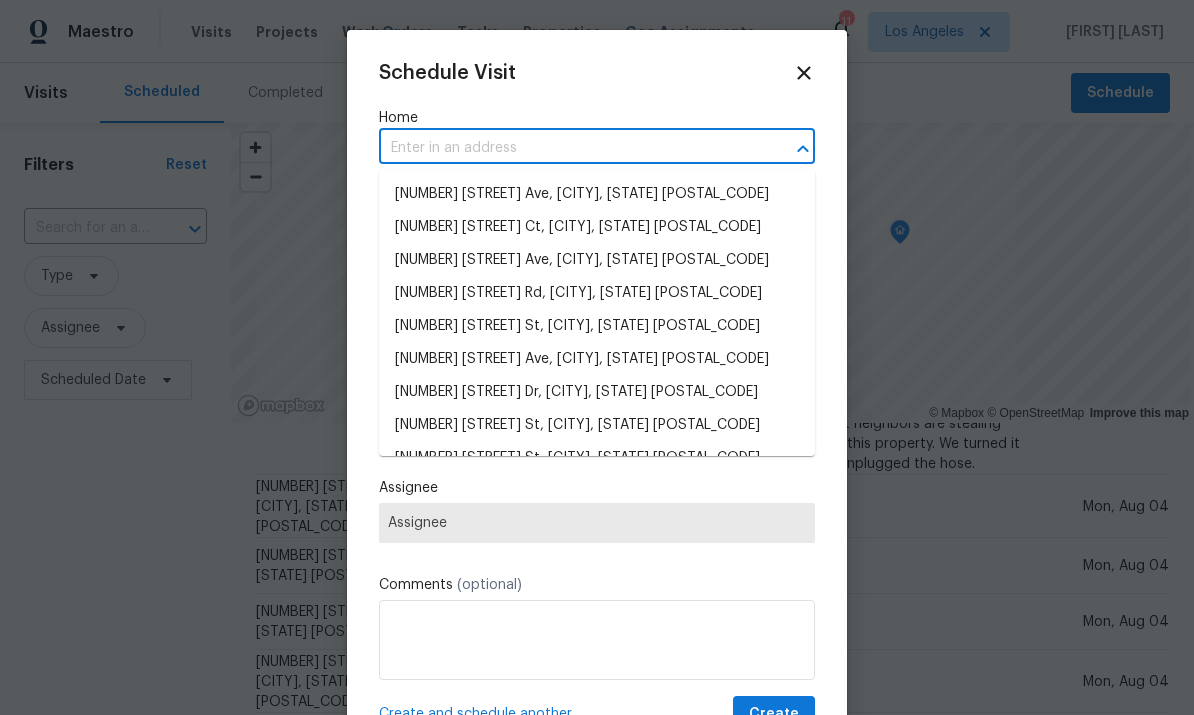 click at bounding box center (569, 148) 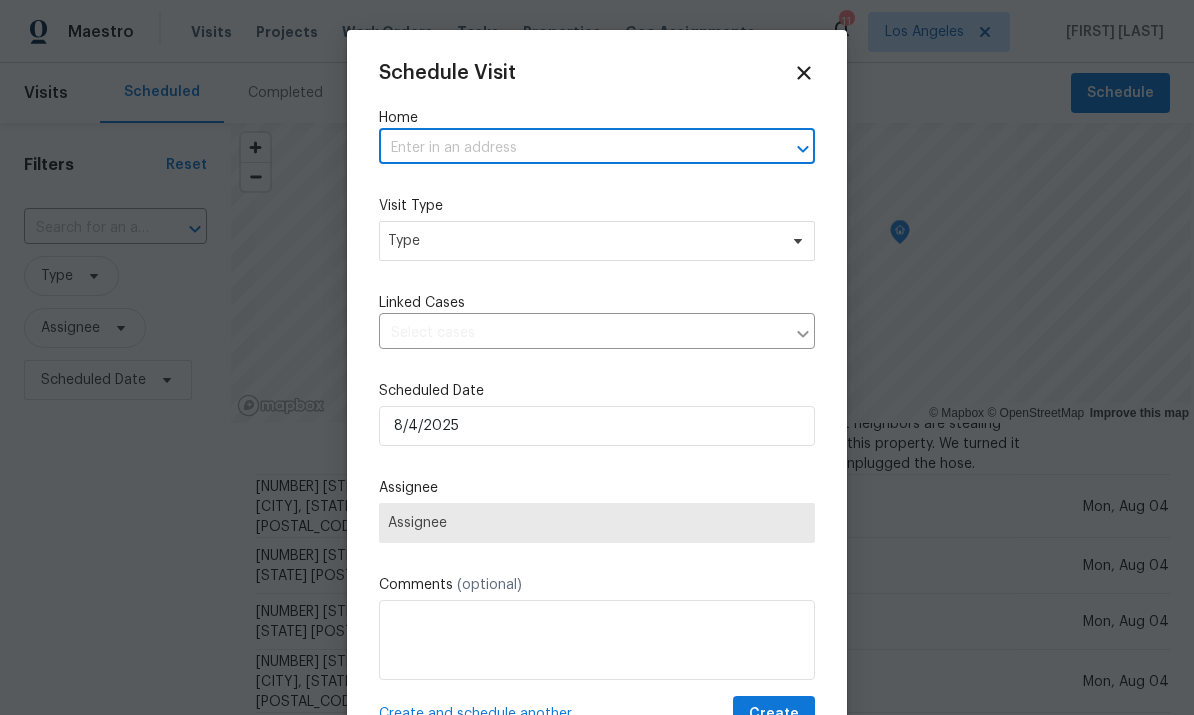 paste on "[NUMBER] [STREET] Ave [CITY] [STATE] [POSTAL_CODE]" 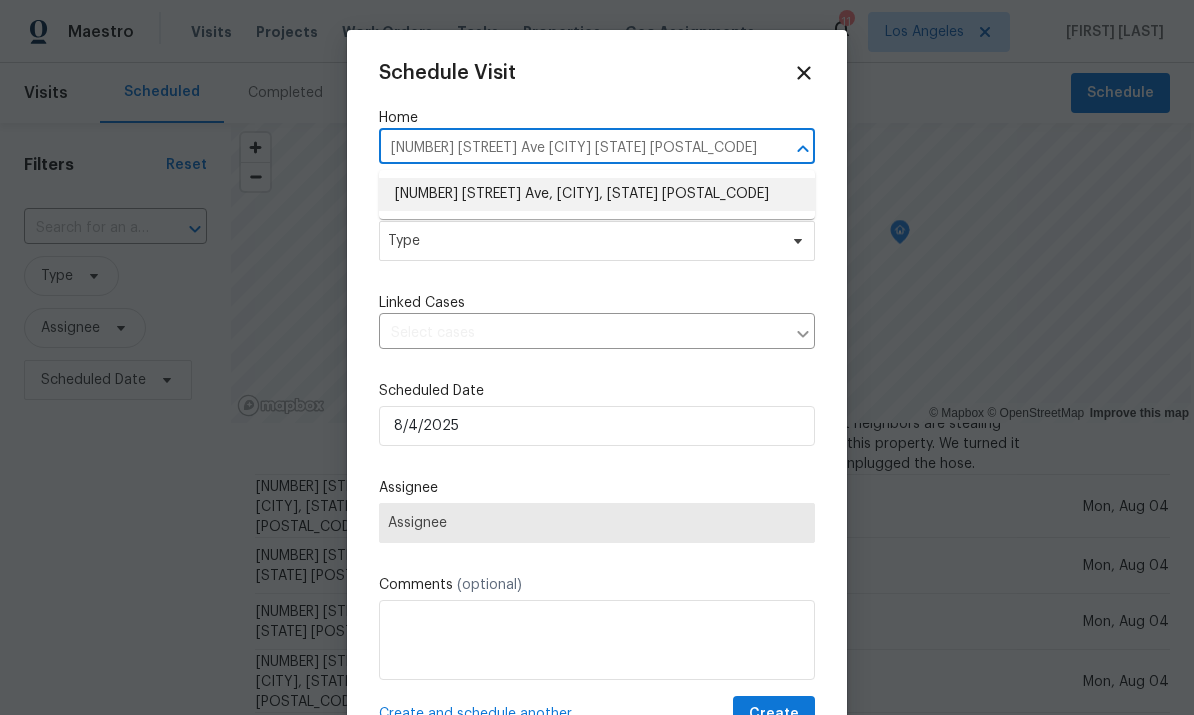 click on "[NUMBER] [STREET] Ave, [CITY], [STATE] [POSTAL_CODE]" at bounding box center [597, 194] 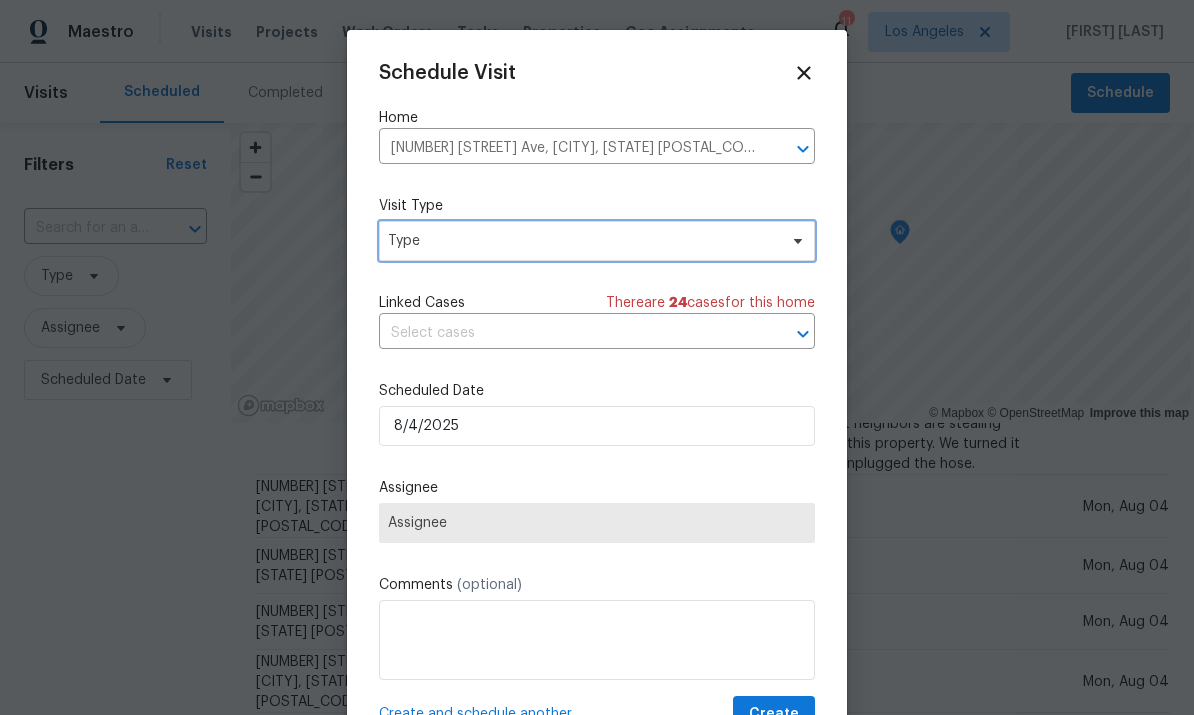 click on "Type" at bounding box center [582, 241] 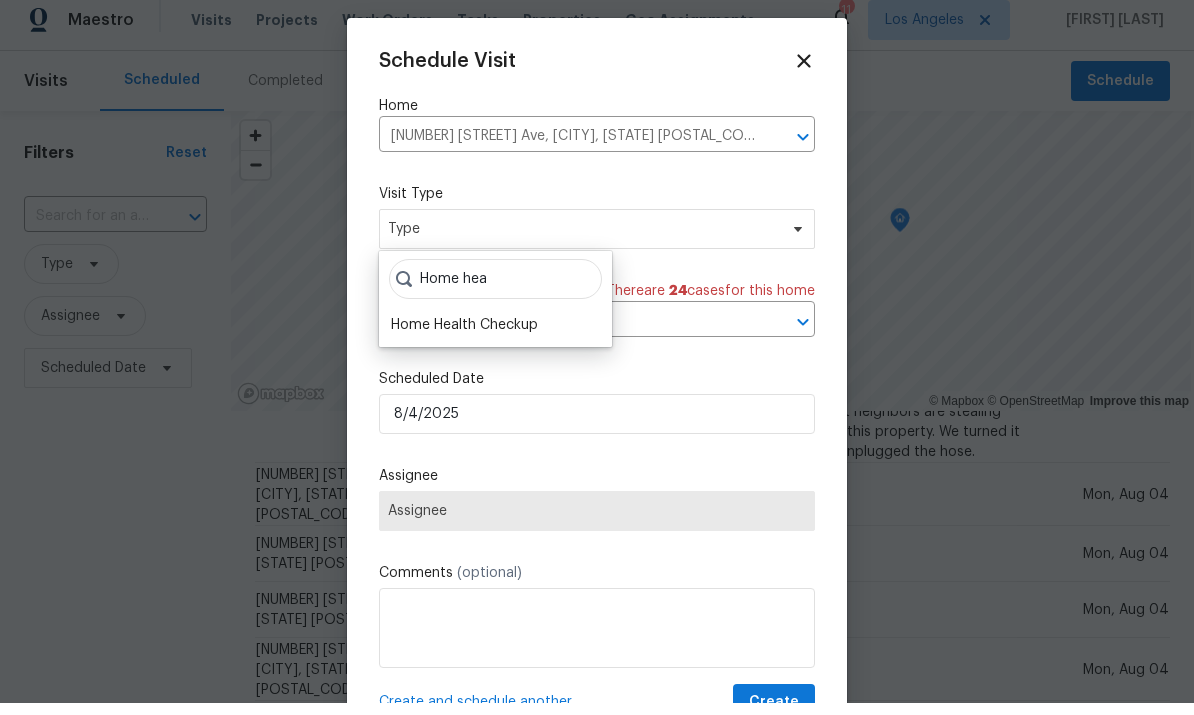 scroll, scrollTop: 12, scrollLeft: 0, axis: vertical 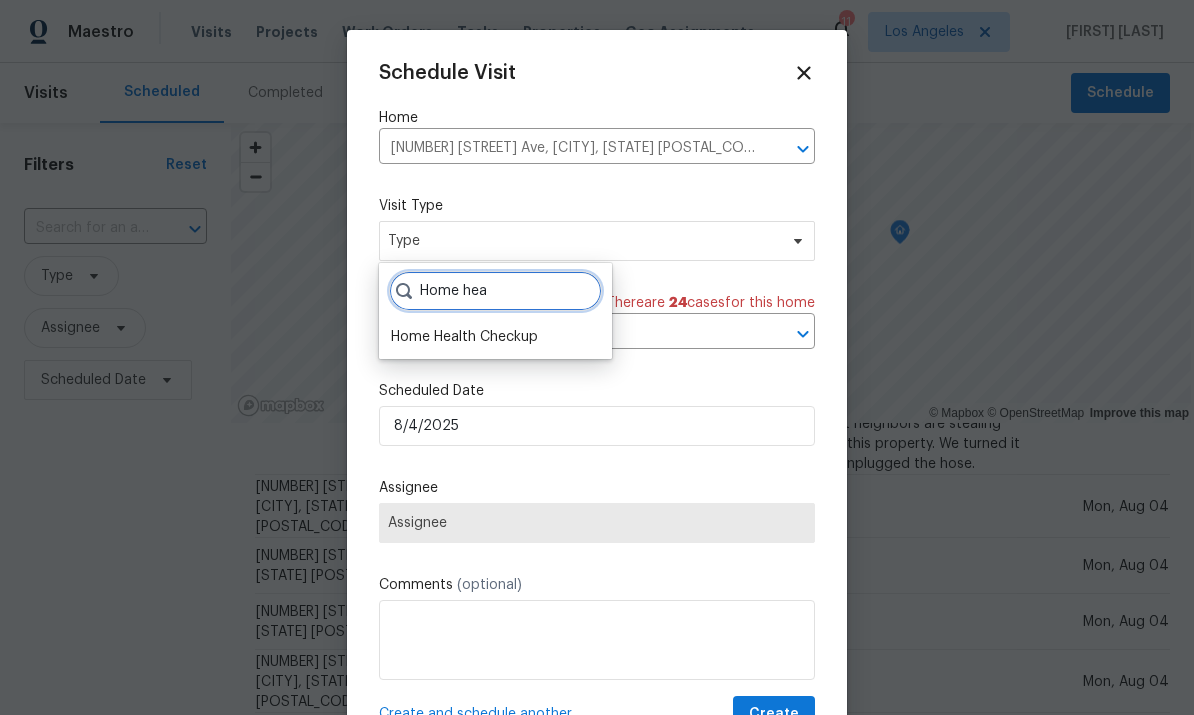 type on "Home hea" 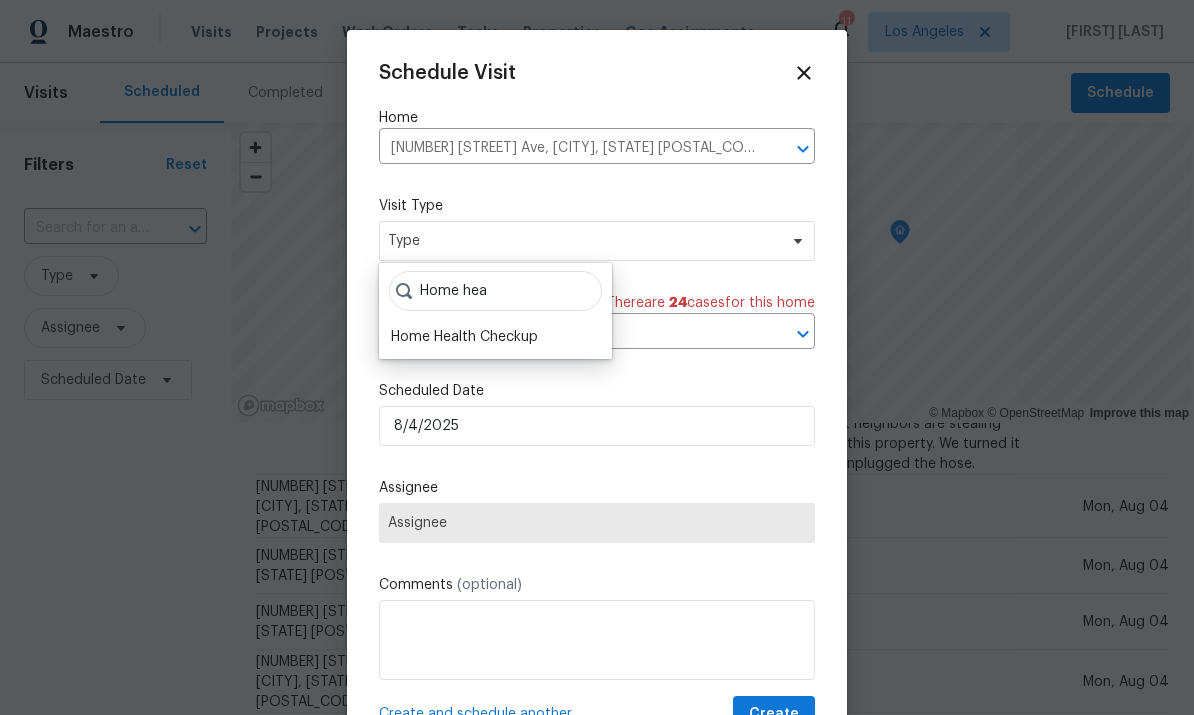 click on "Home Health Checkup" at bounding box center (464, 337) 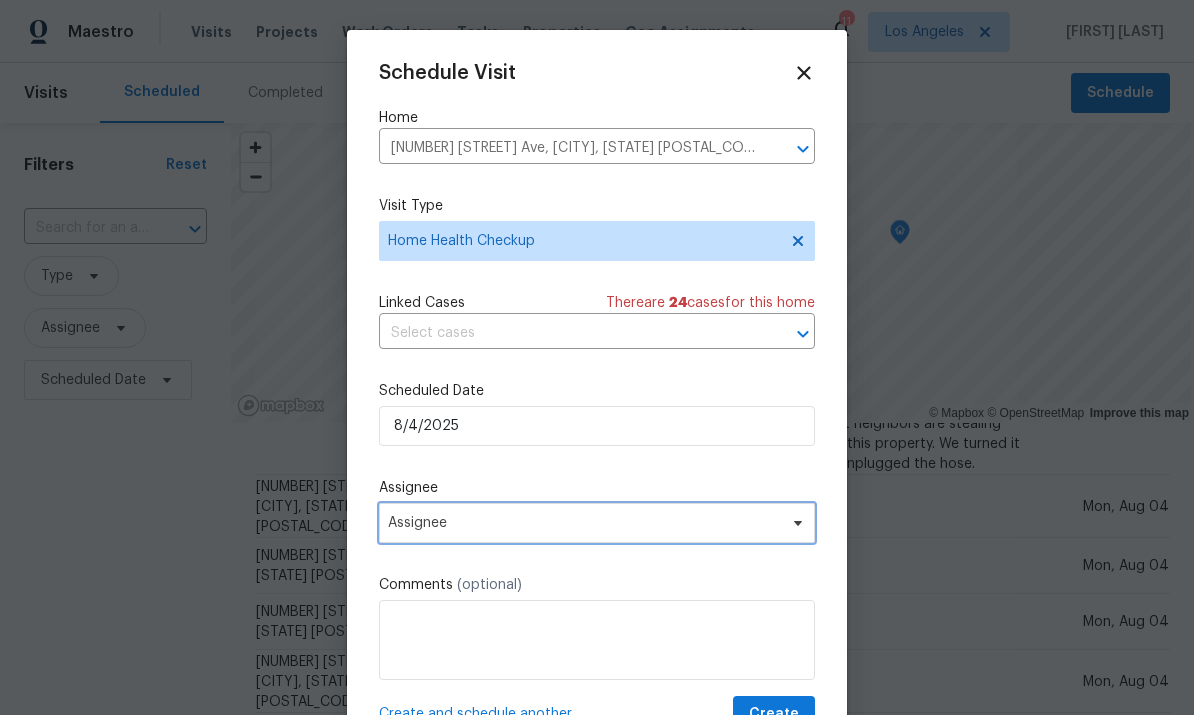 click on "Assignee" at bounding box center (584, 523) 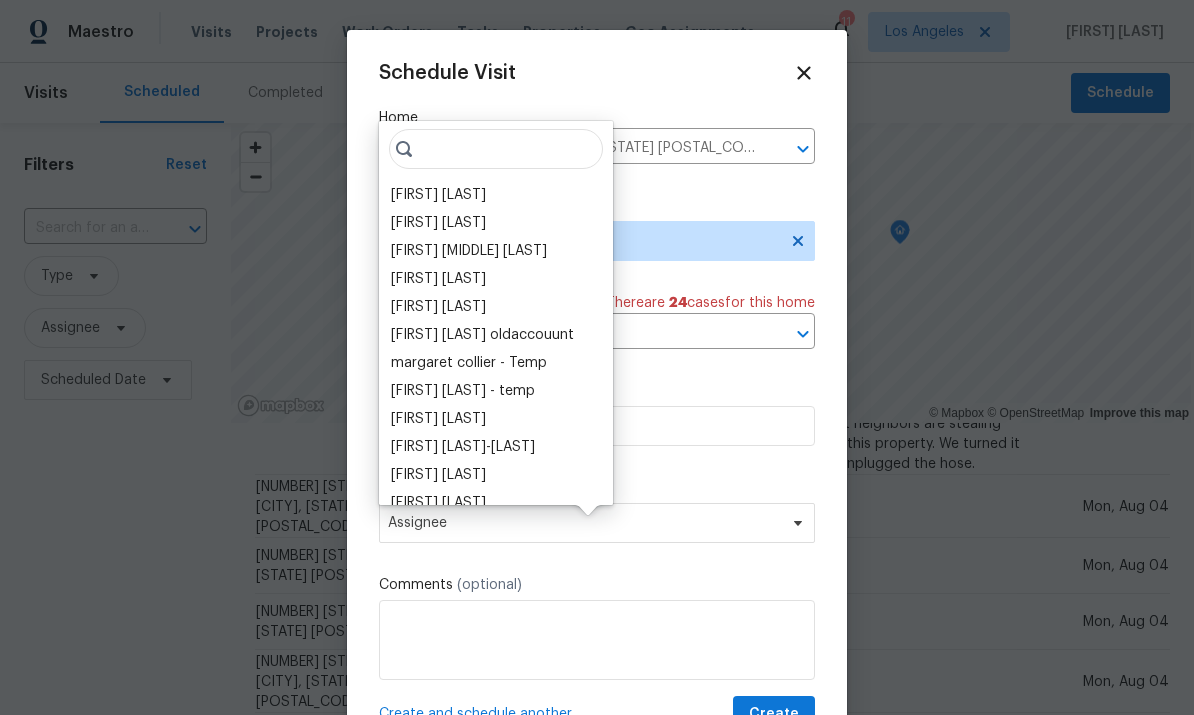 click on "[FIRST] [LAST]" at bounding box center [438, 195] 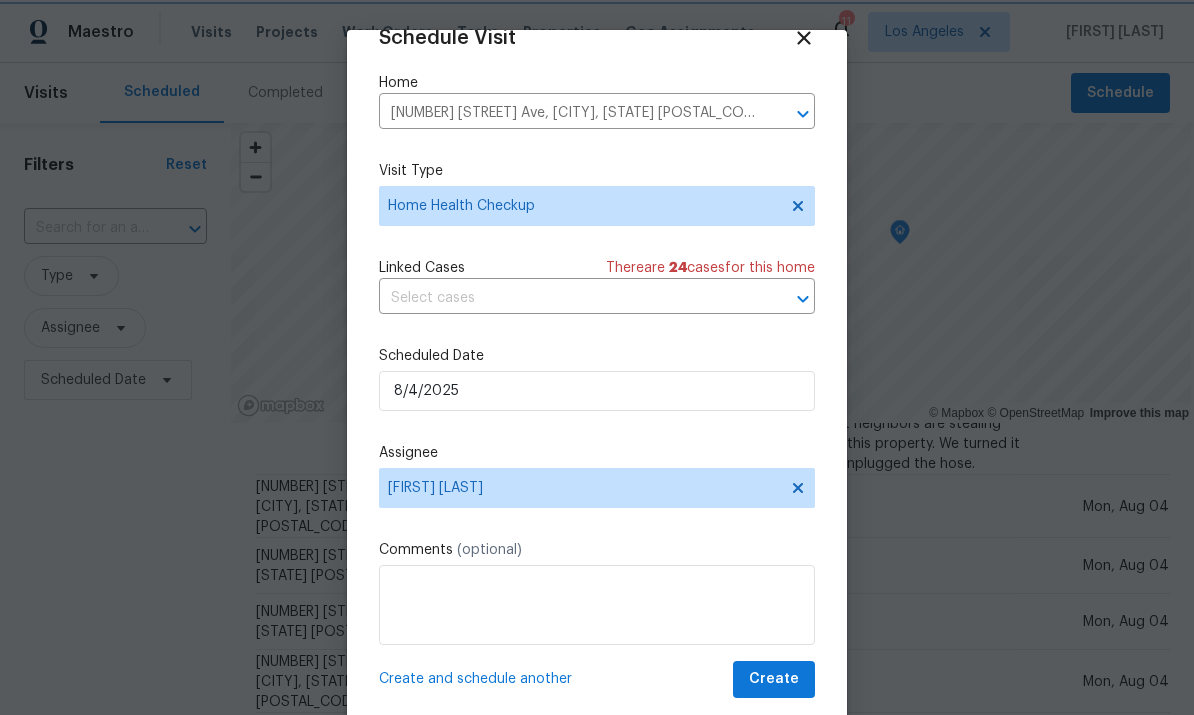 scroll, scrollTop: 39, scrollLeft: 0, axis: vertical 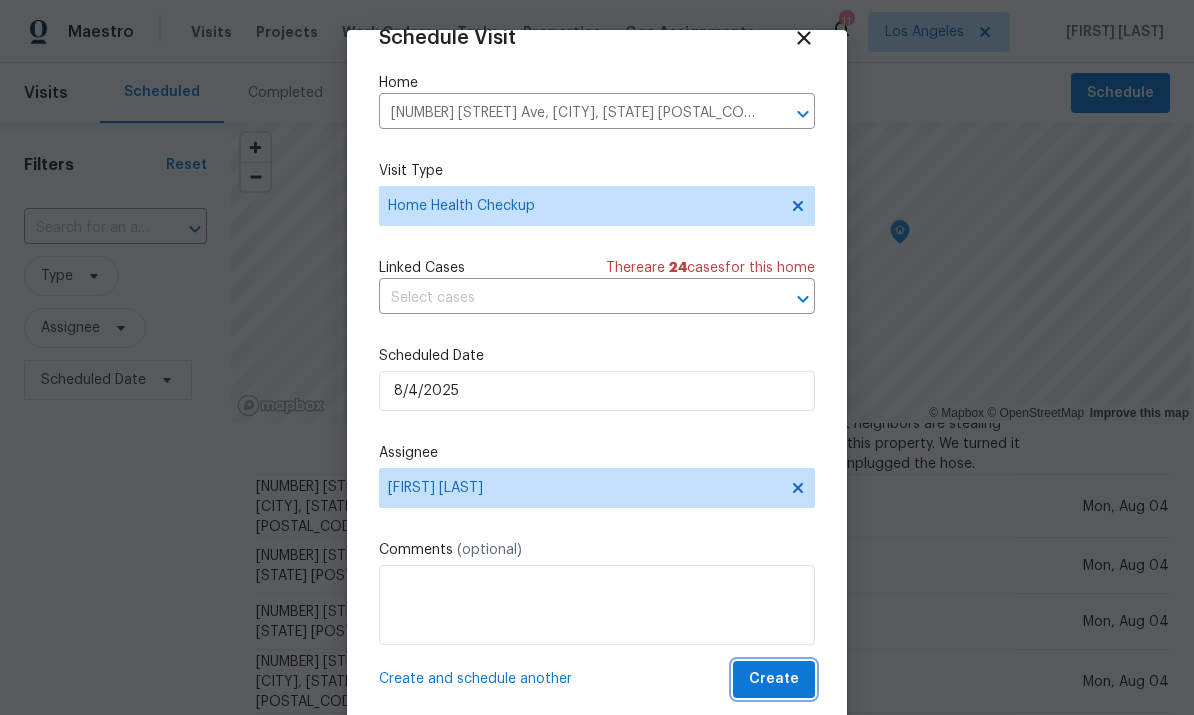 click on "Create" at bounding box center [774, 679] 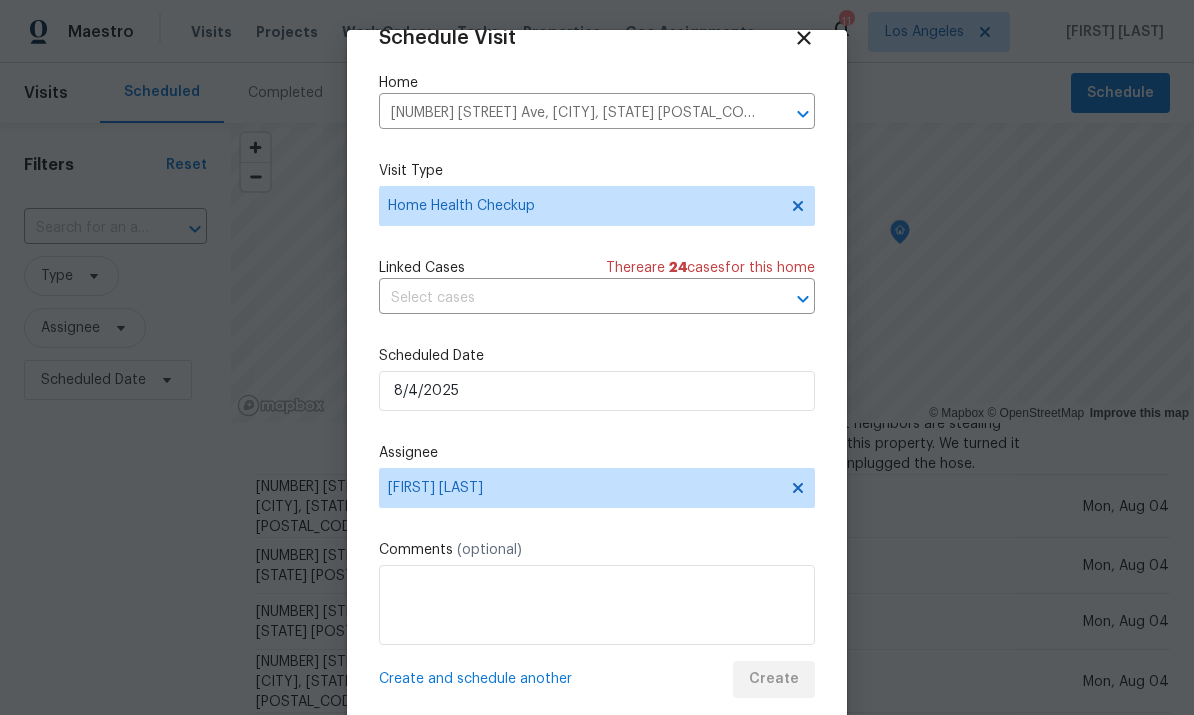 scroll, scrollTop: 0, scrollLeft: 0, axis: both 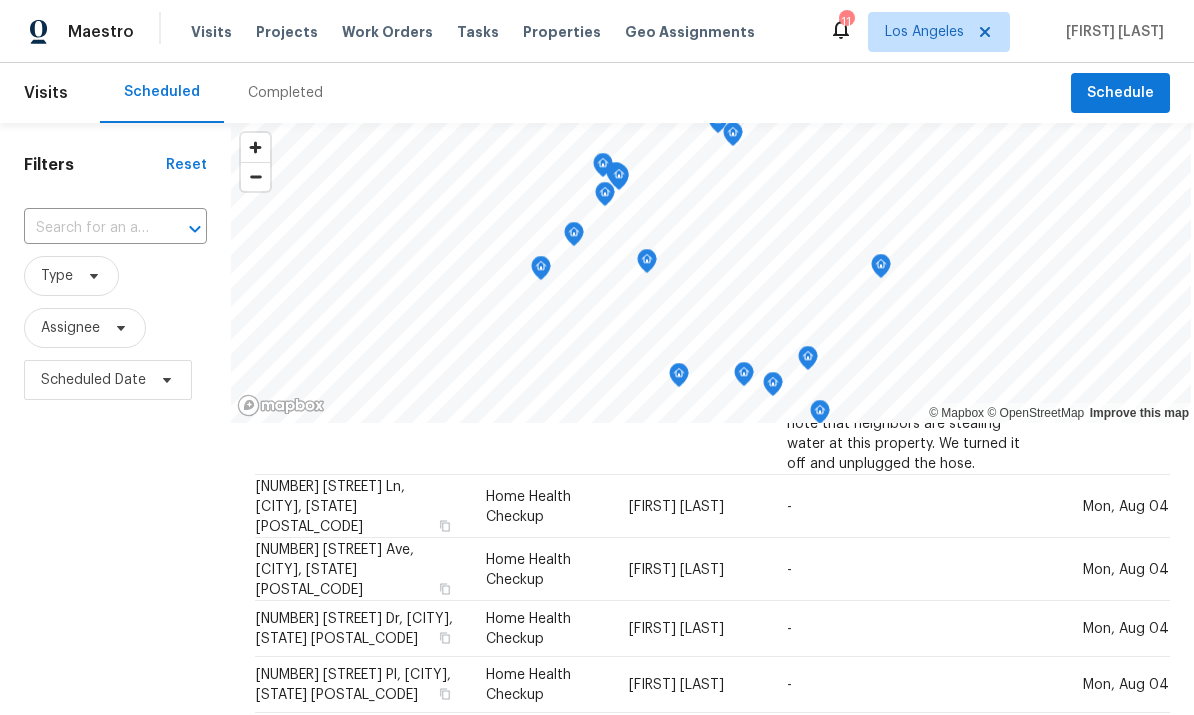 click at bounding box center (87, 228) 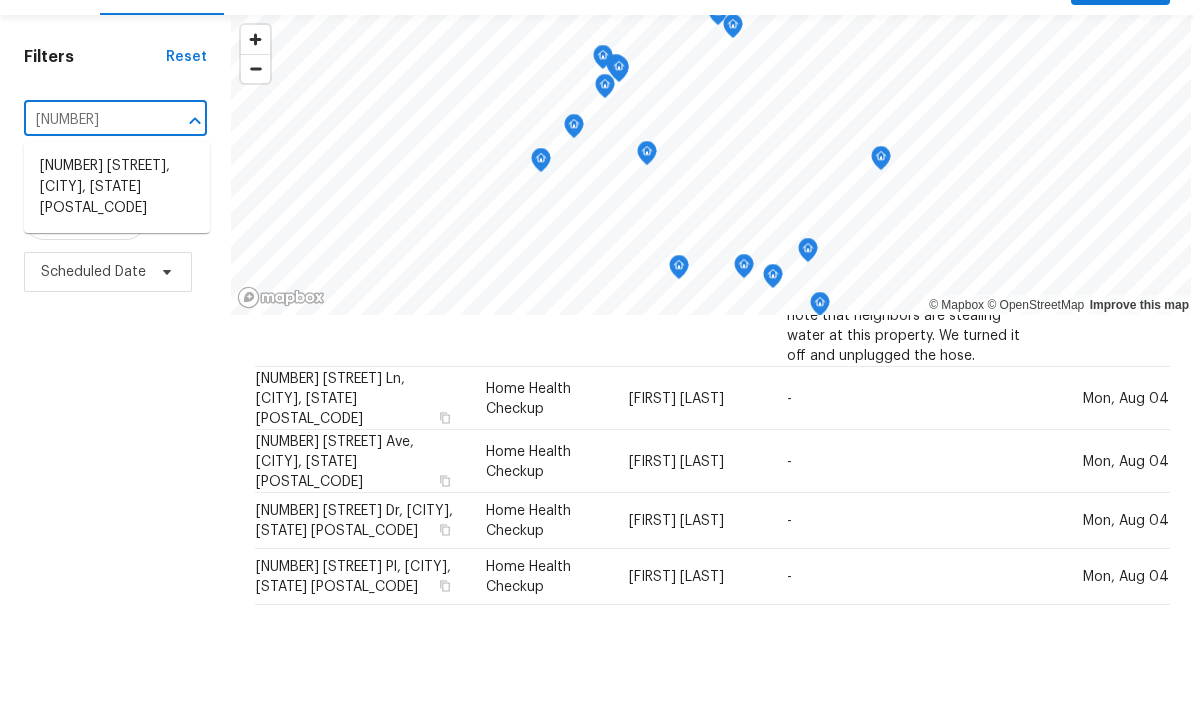 type on "[NUMBER]" 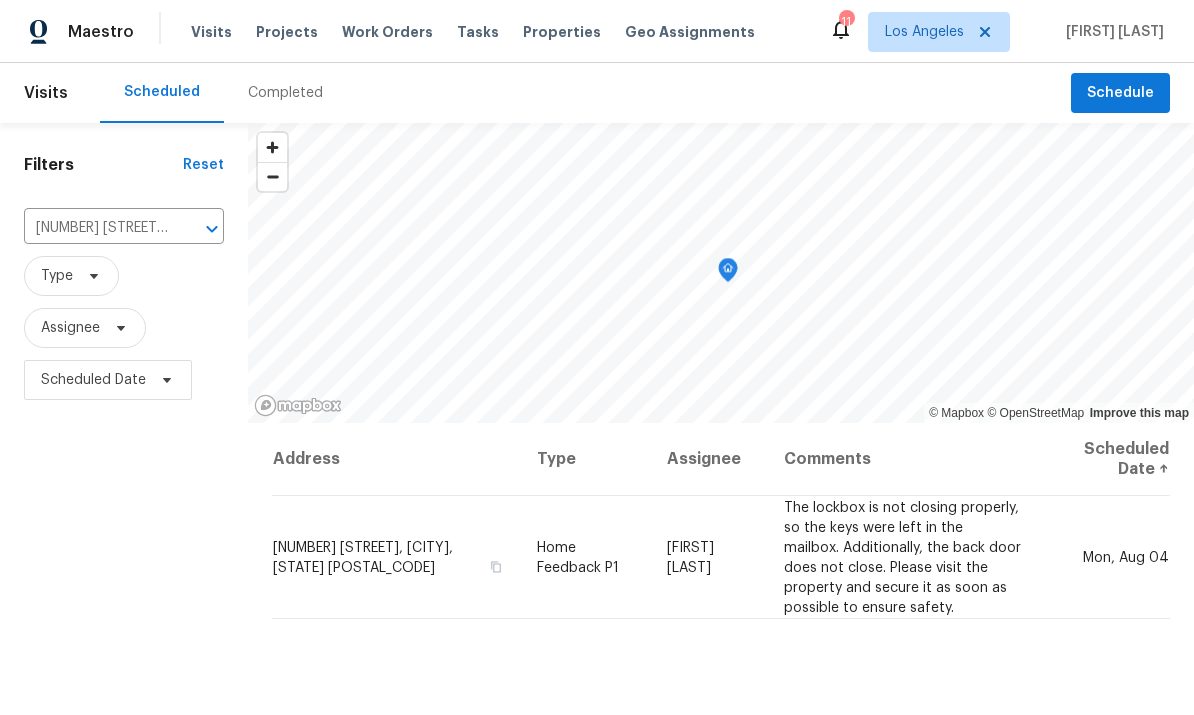 scroll, scrollTop: 0, scrollLeft: 0, axis: both 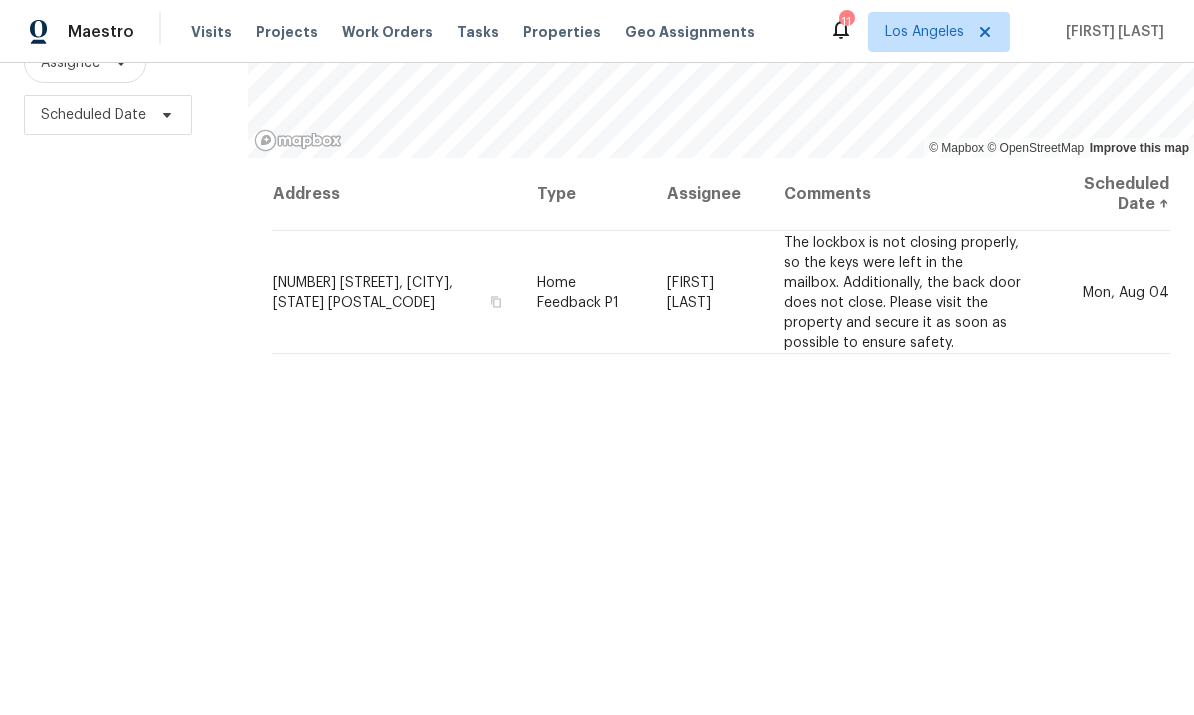 click 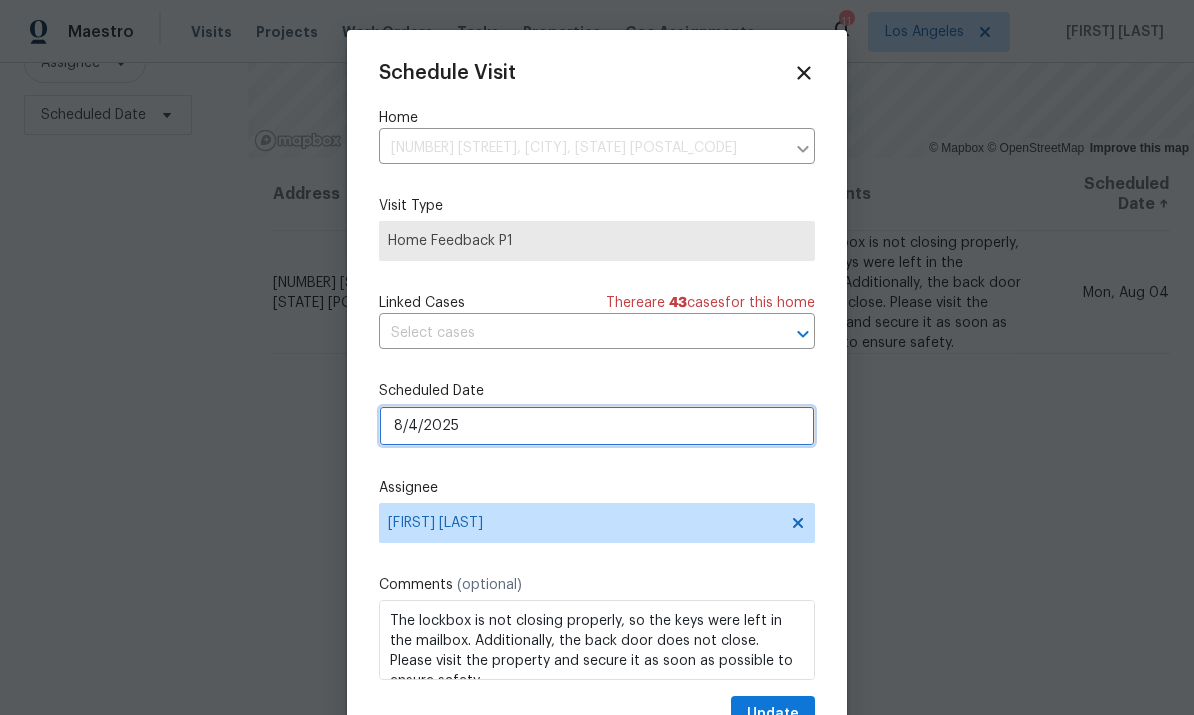 click on "8/4/2025" at bounding box center (597, 426) 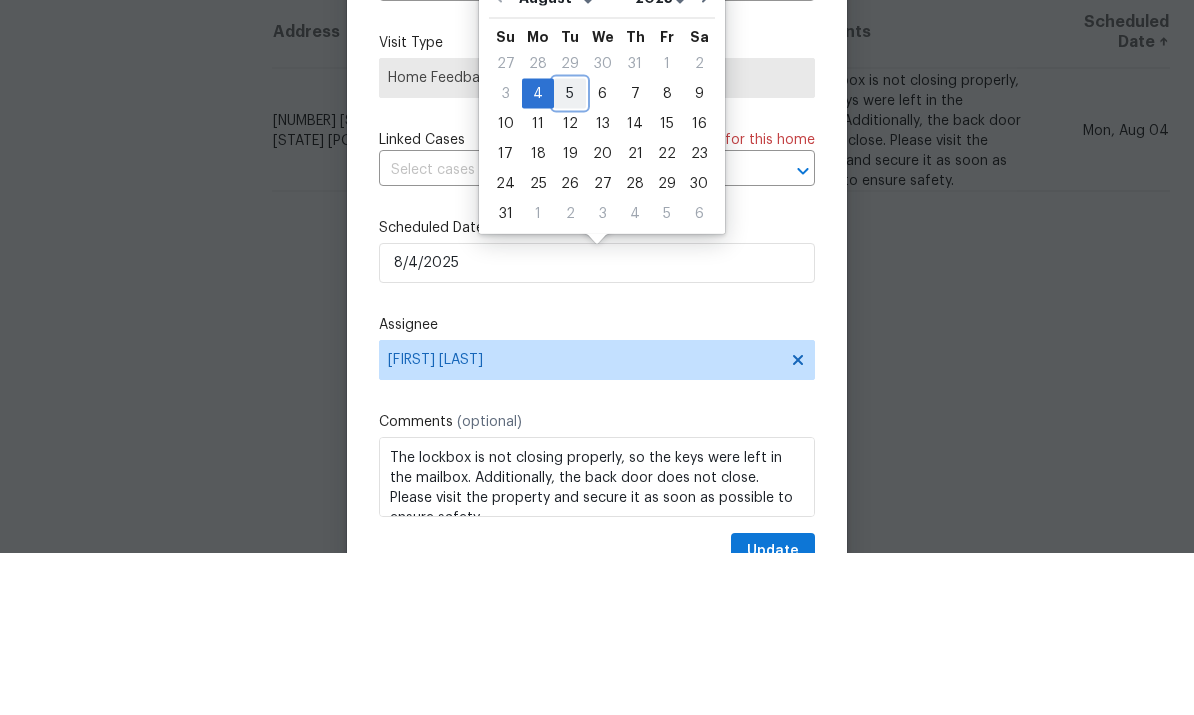 click on "5" at bounding box center (570, 256) 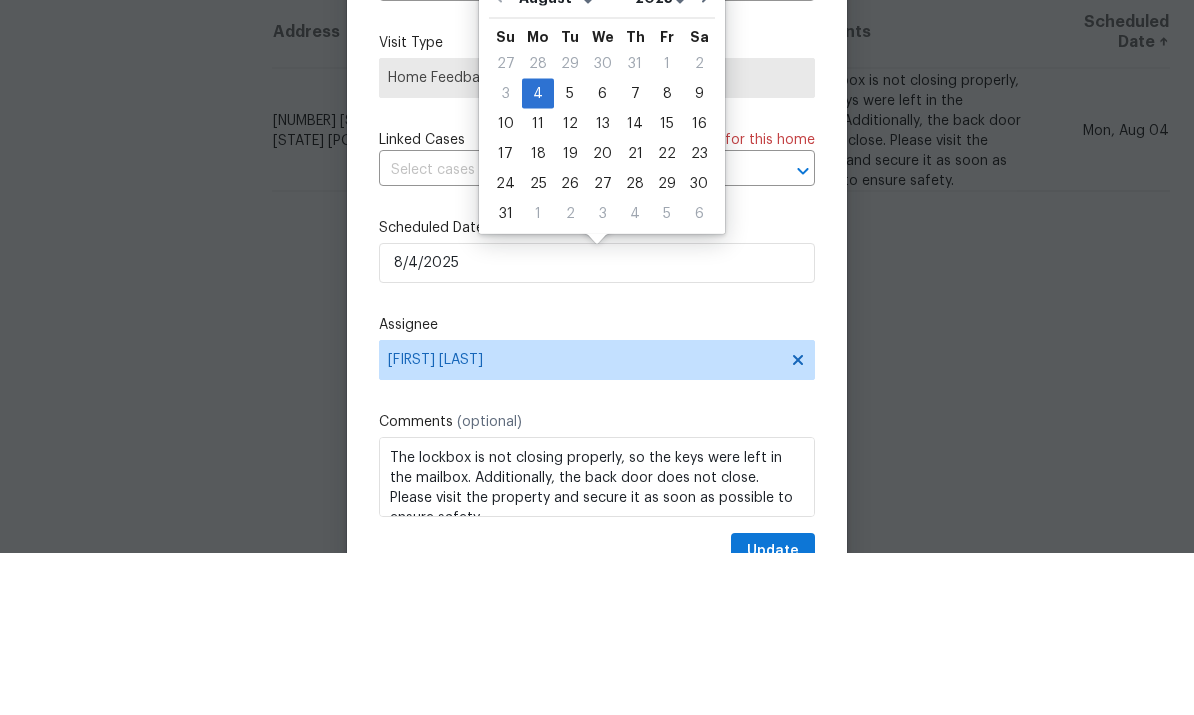 type on "8/5/2025" 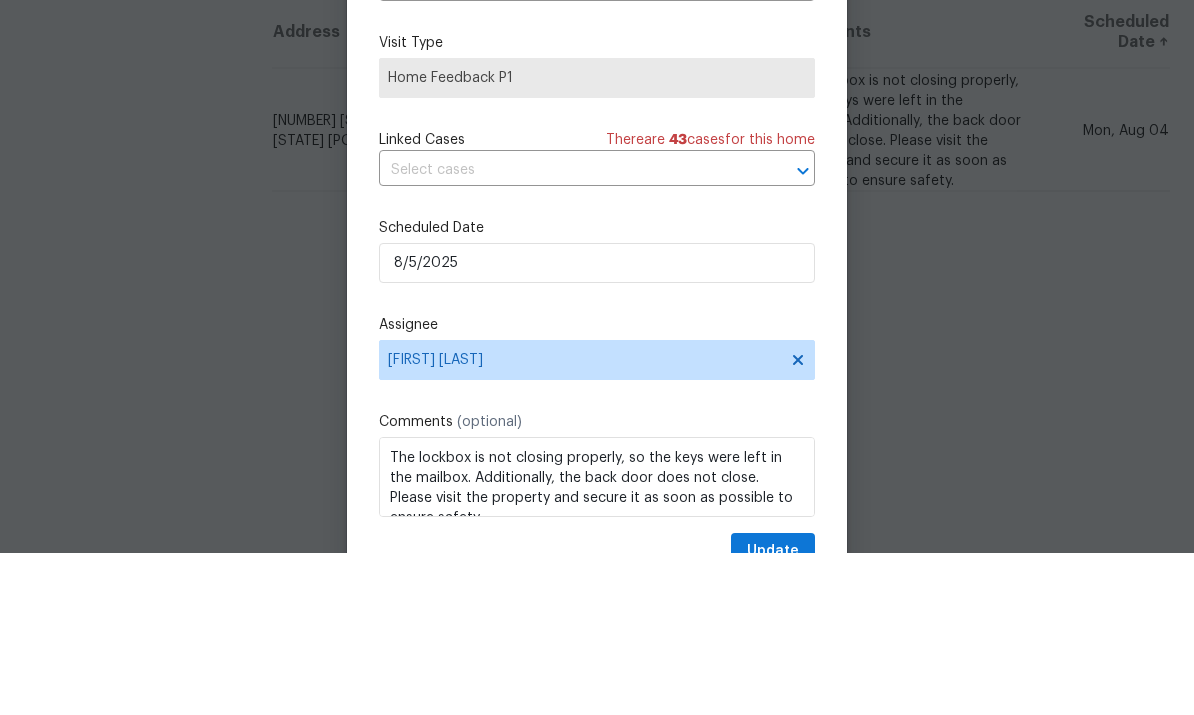 scroll, scrollTop: 75, scrollLeft: 0, axis: vertical 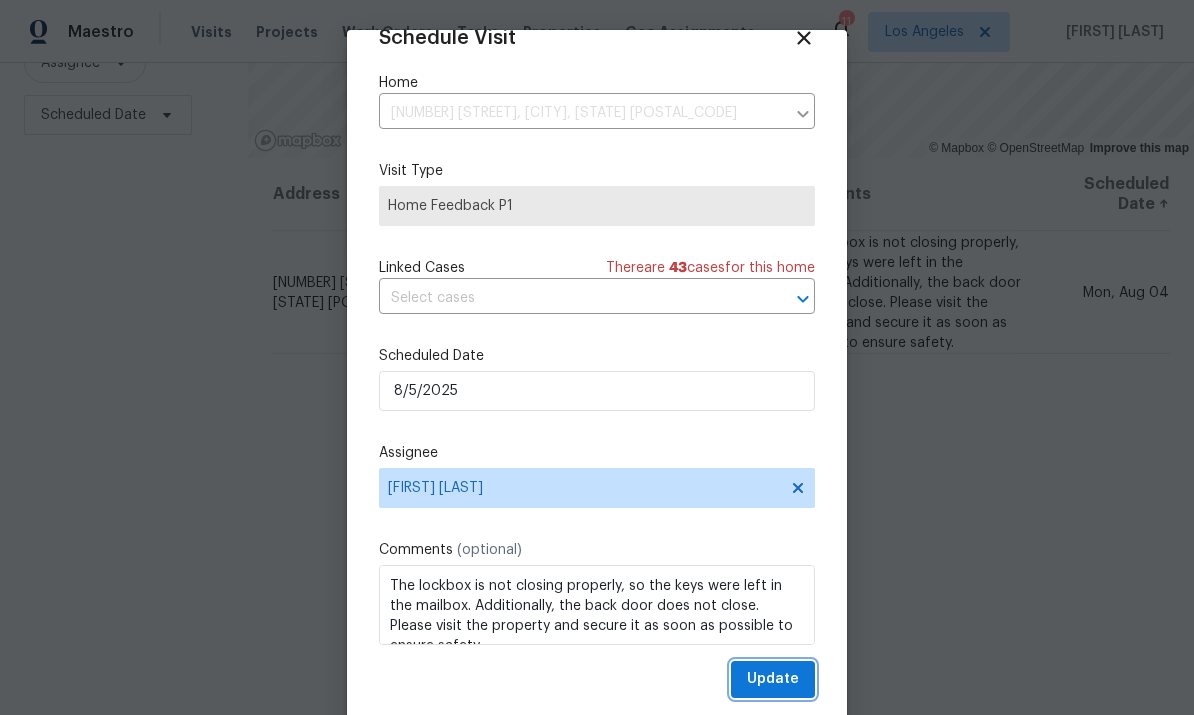 click on "Update" at bounding box center (773, 679) 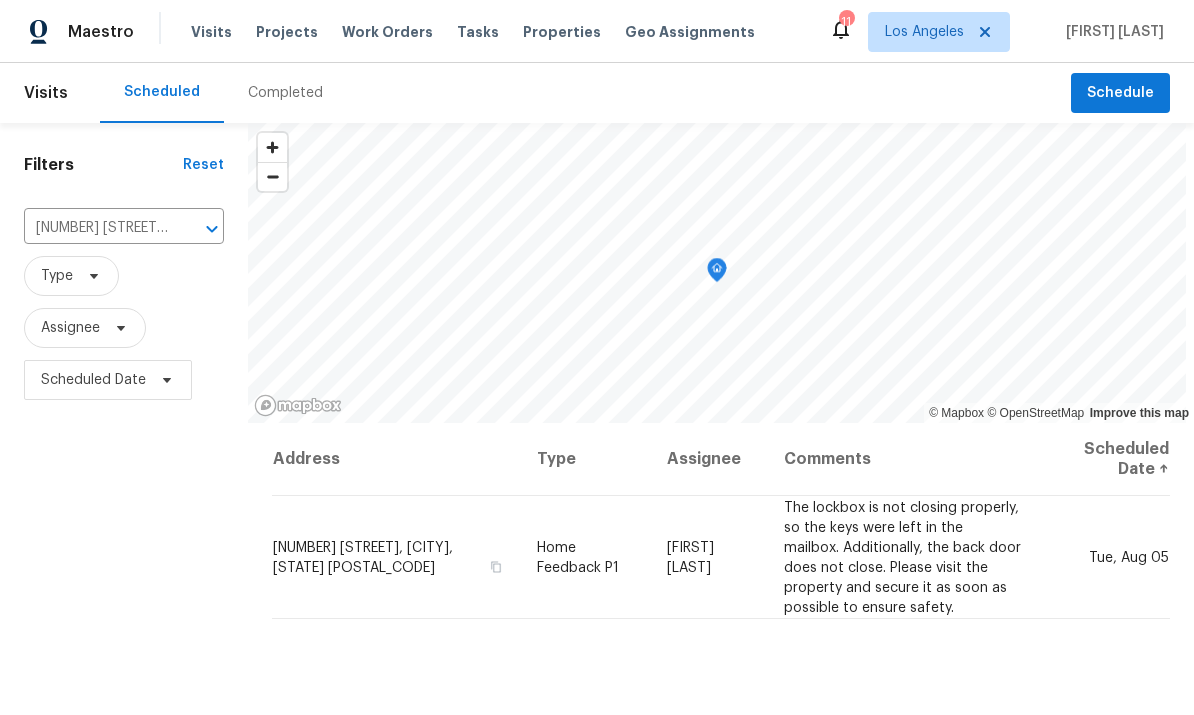 scroll, scrollTop: 0, scrollLeft: 0, axis: both 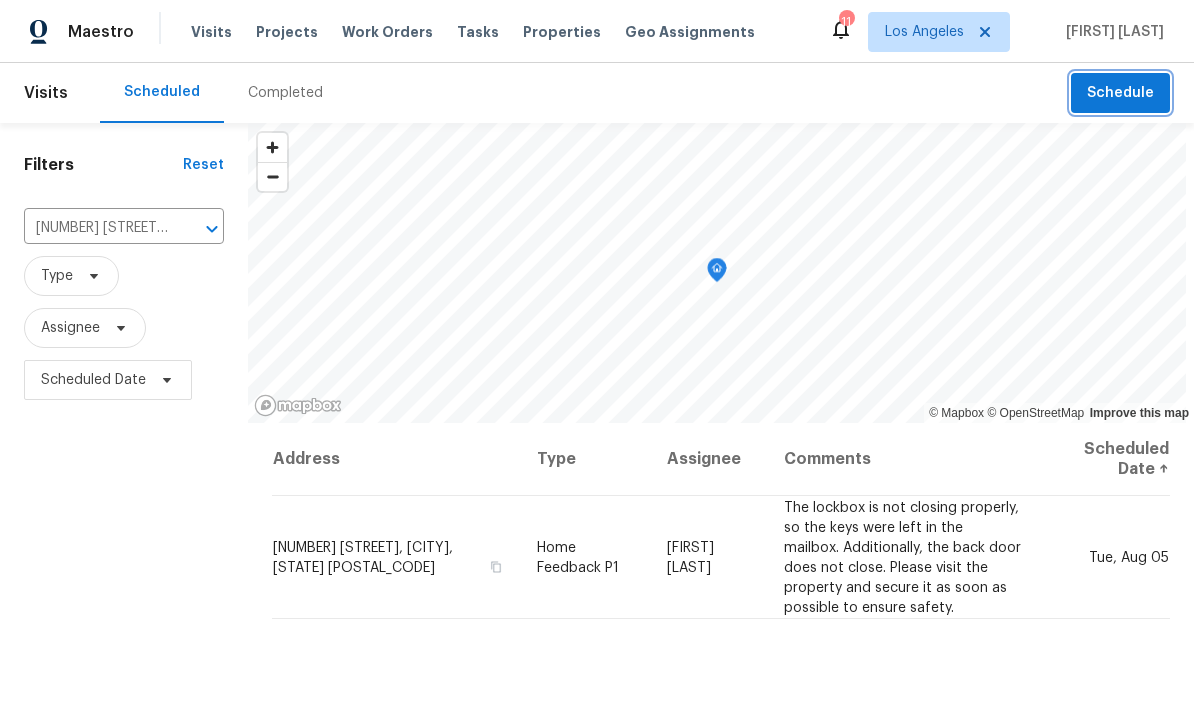 click on "Schedule" at bounding box center [1120, 93] 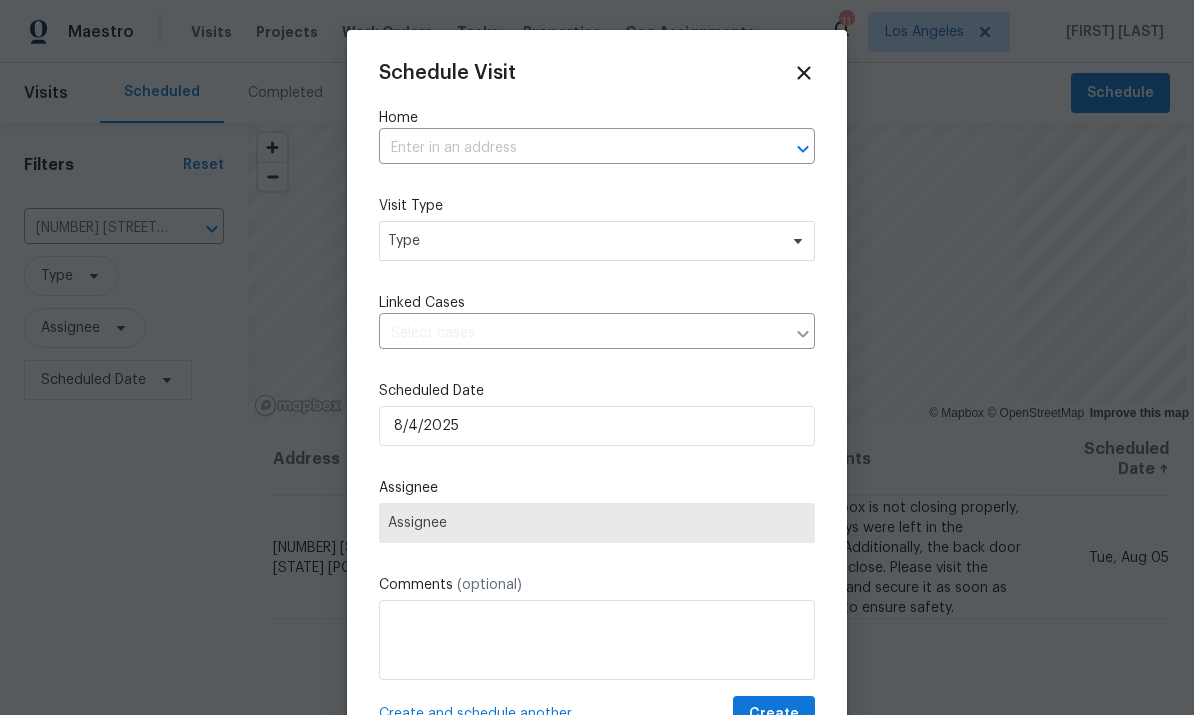 click at bounding box center (569, 148) 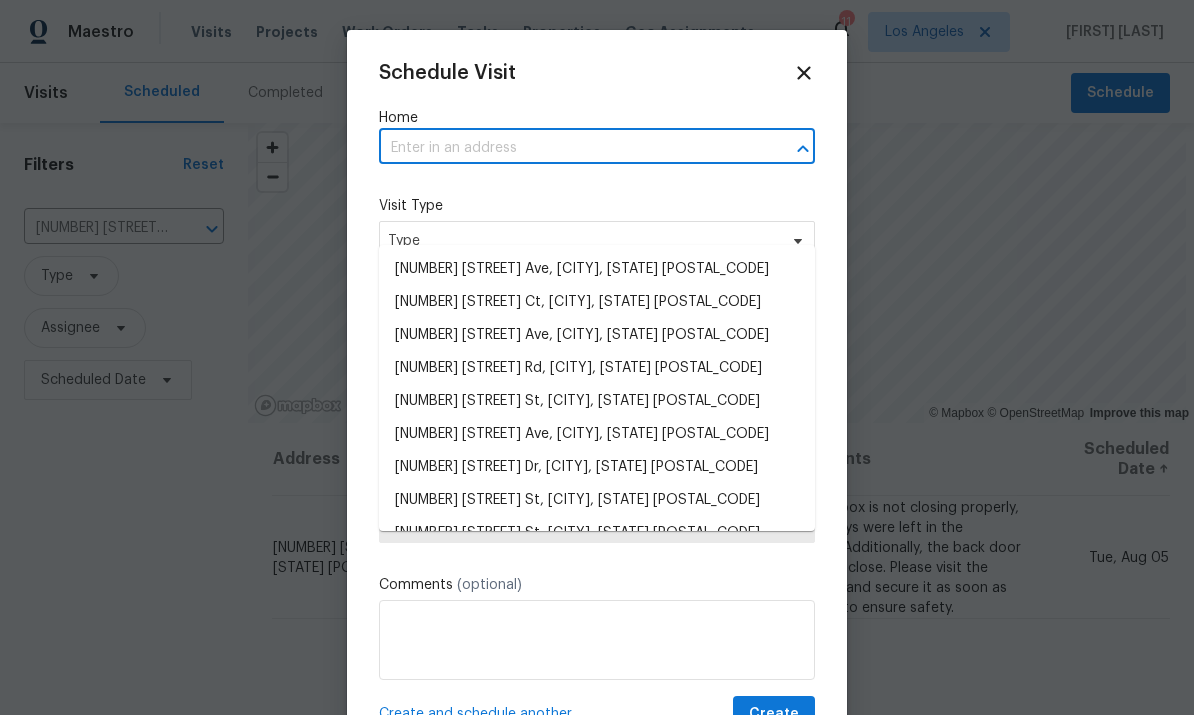 click at bounding box center [569, 148] 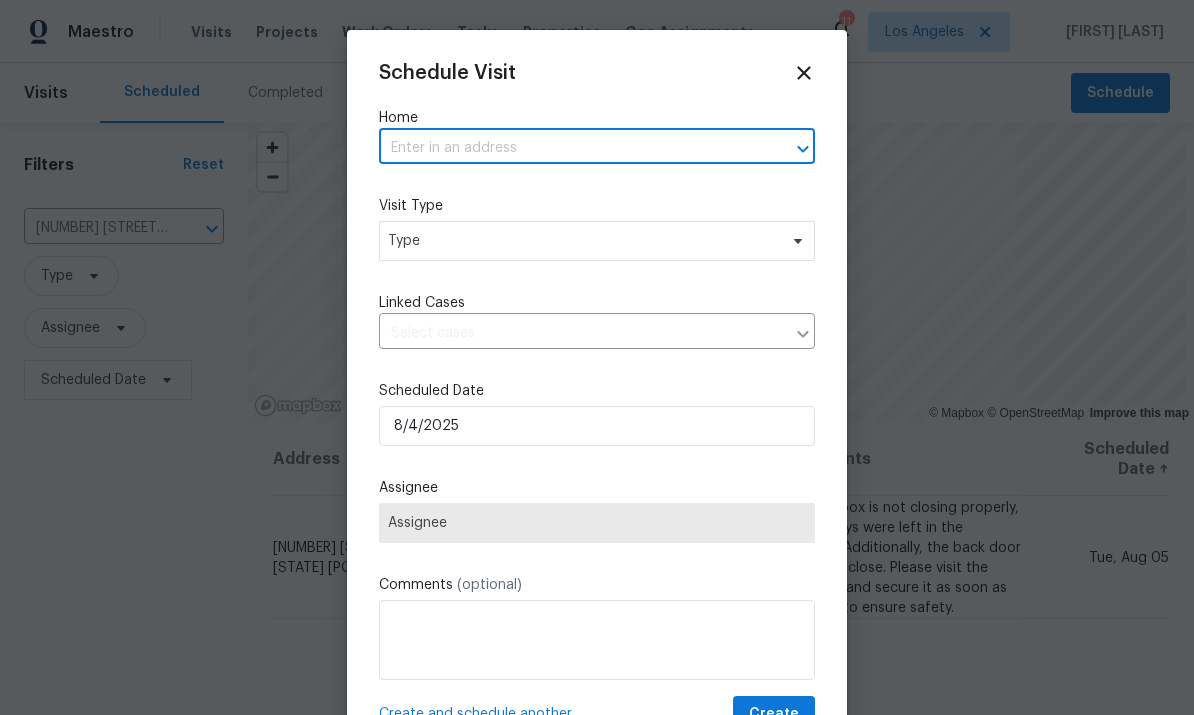 paste on "[NUMBER] [STREET] Ave [CITY] [STATE] [POSTAL_CODE]" 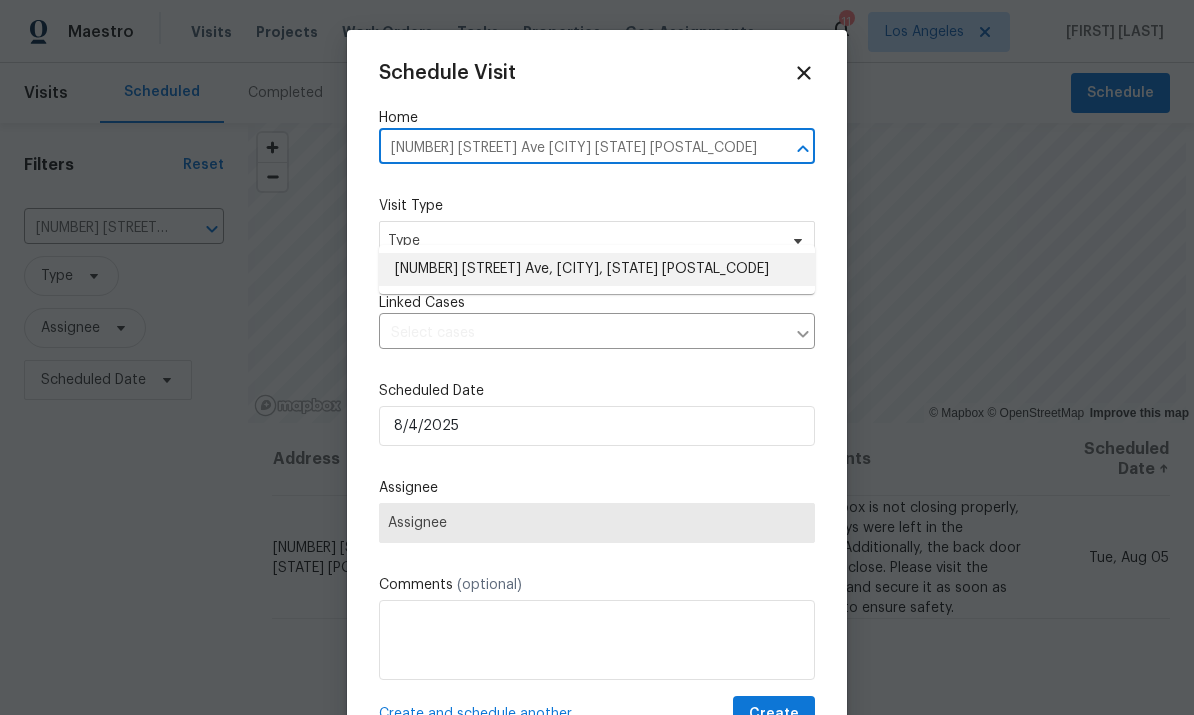 click on "[NUMBER] [STREET] Ave, [CITY], [STATE] [POSTAL_CODE]" at bounding box center (597, 269) 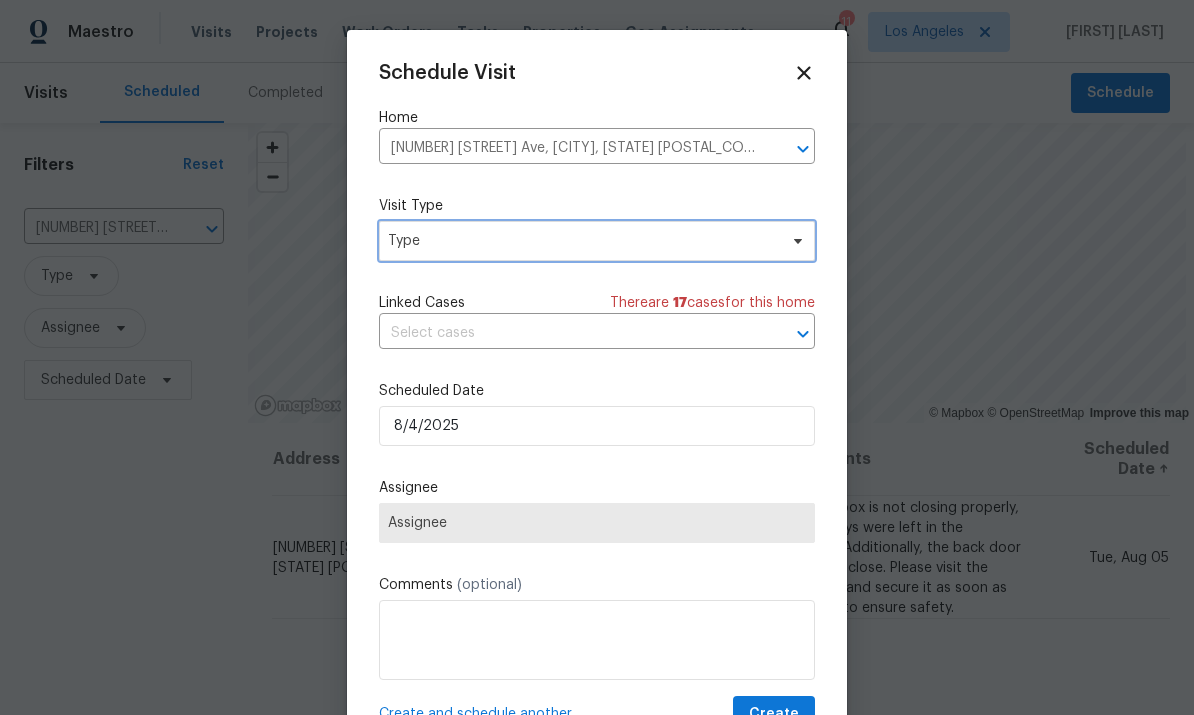 click on "Type" at bounding box center [582, 241] 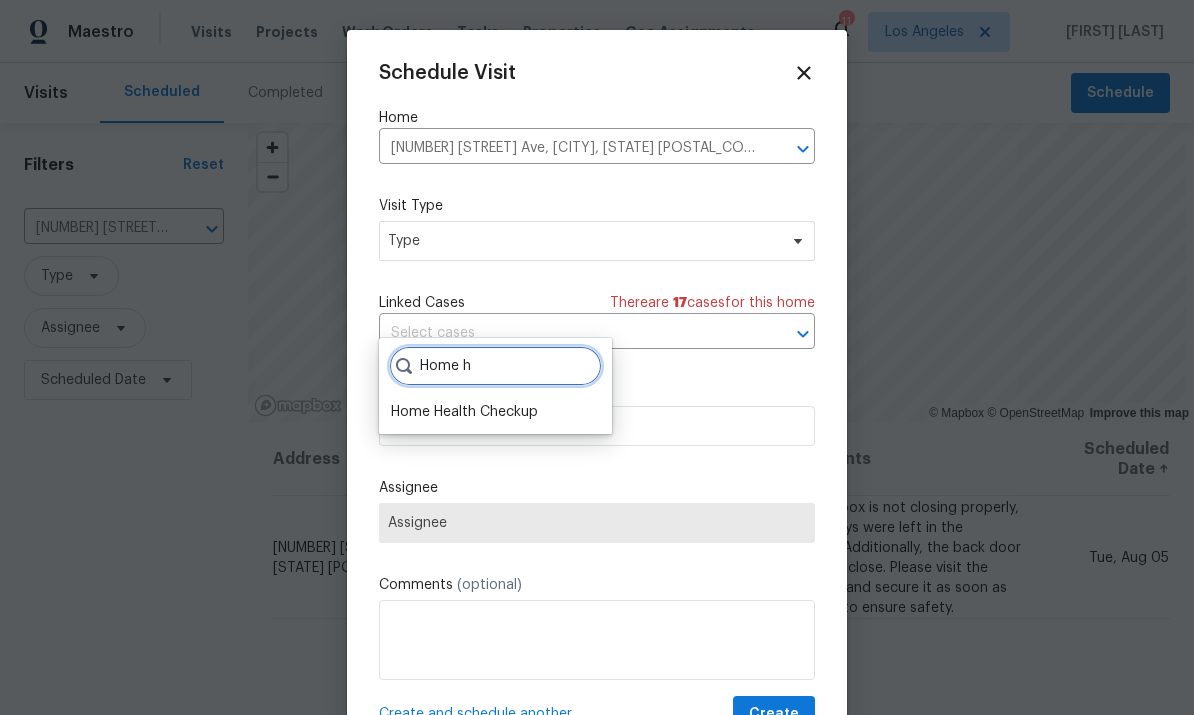 type on "Home h" 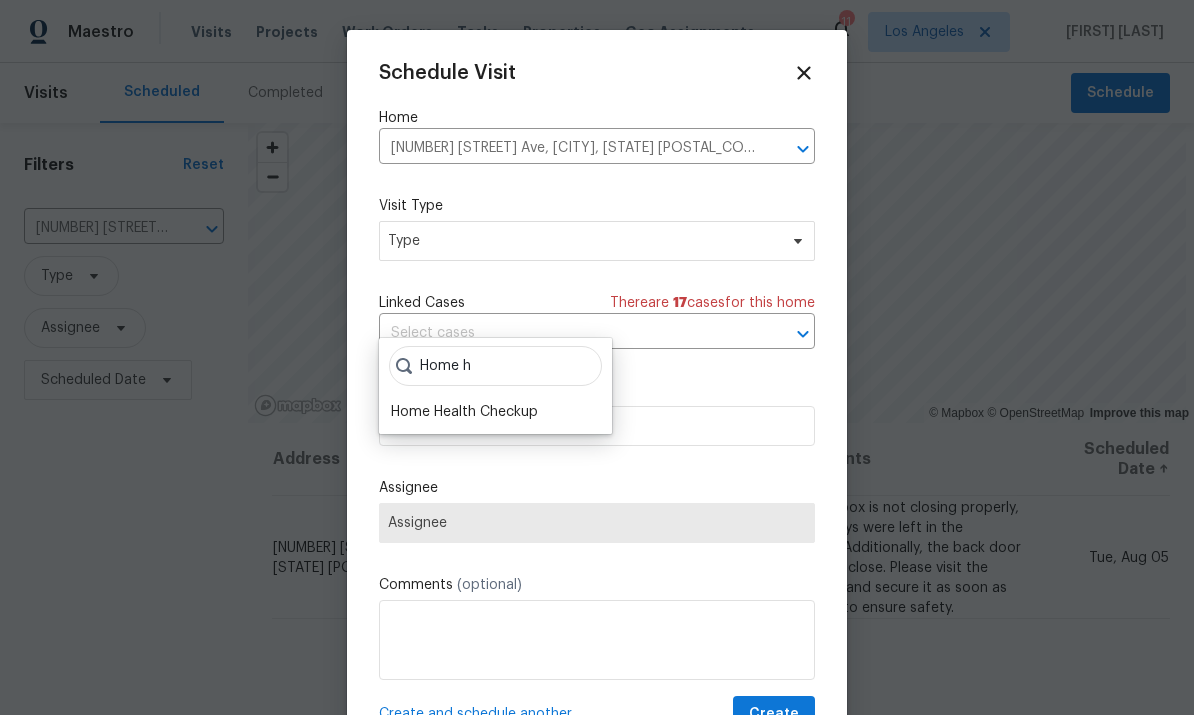 click on "Home Health Checkup" at bounding box center [464, 412] 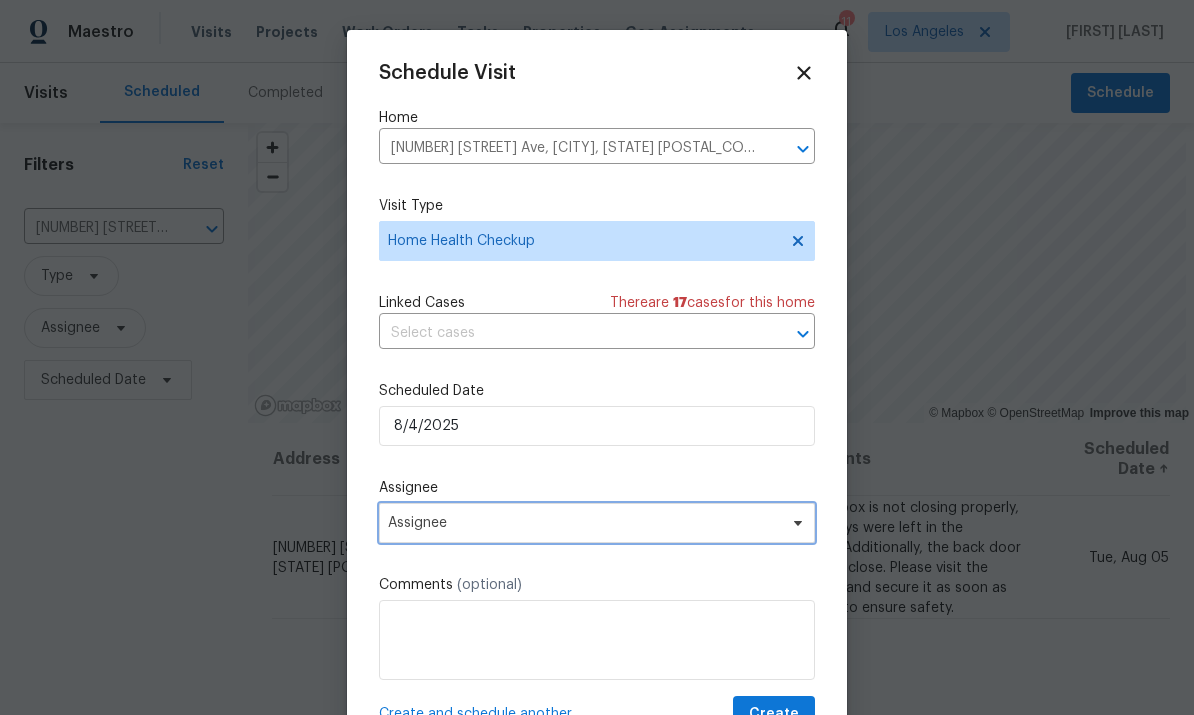 click on "Assignee" at bounding box center [584, 523] 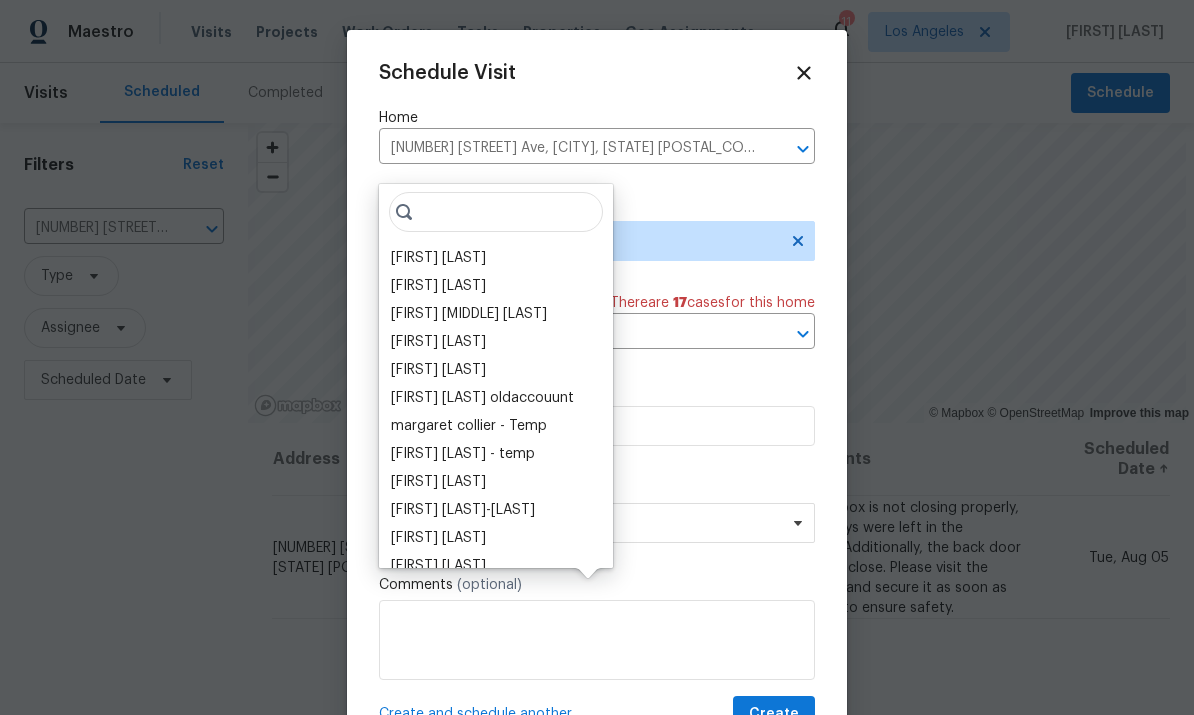 click on "[FIRST] [LAST]" at bounding box center [438, 258] 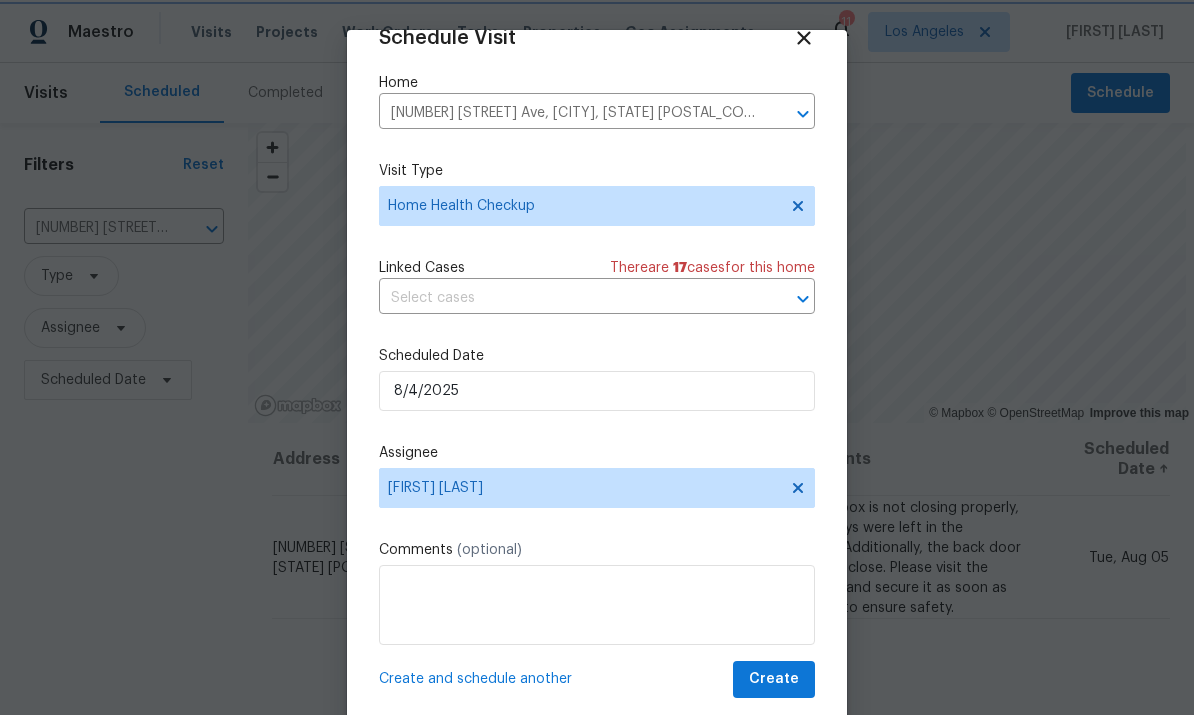 scroll, scrollTop: 39, scrollLeft: 0, axis: vertical 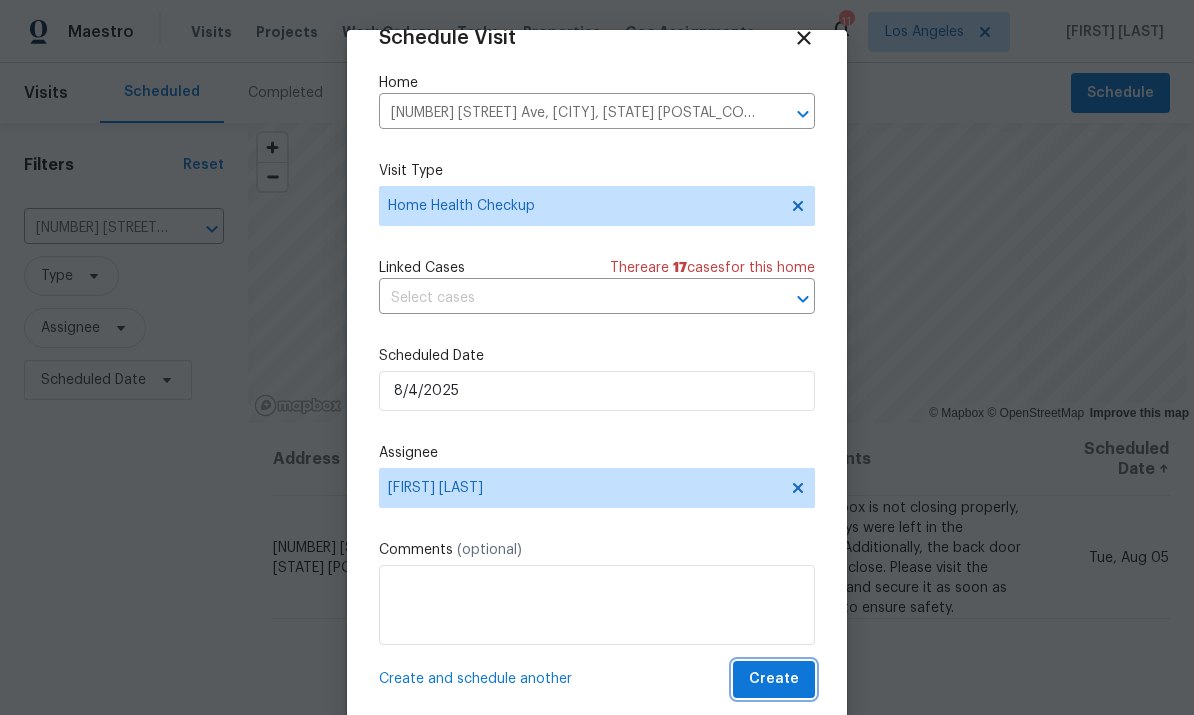 click on "Create" at bounding box center (774, 679) 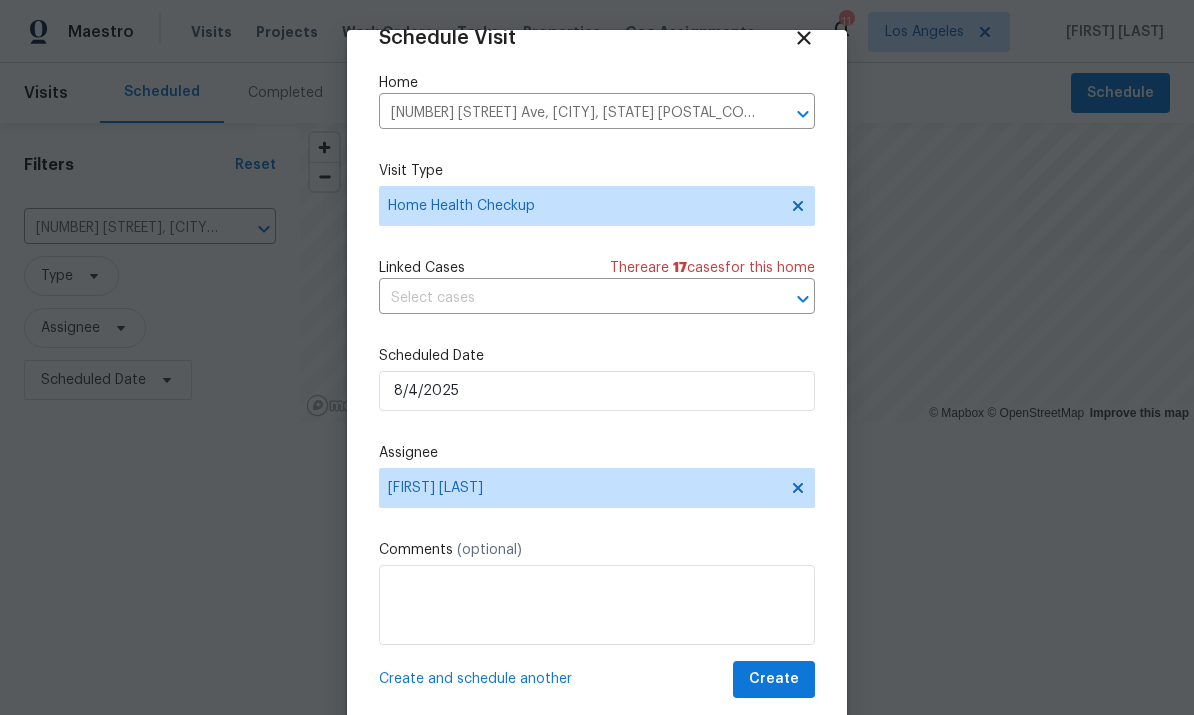 scroll, scrollTop: 0, scrollLeft: 0, axis: both 